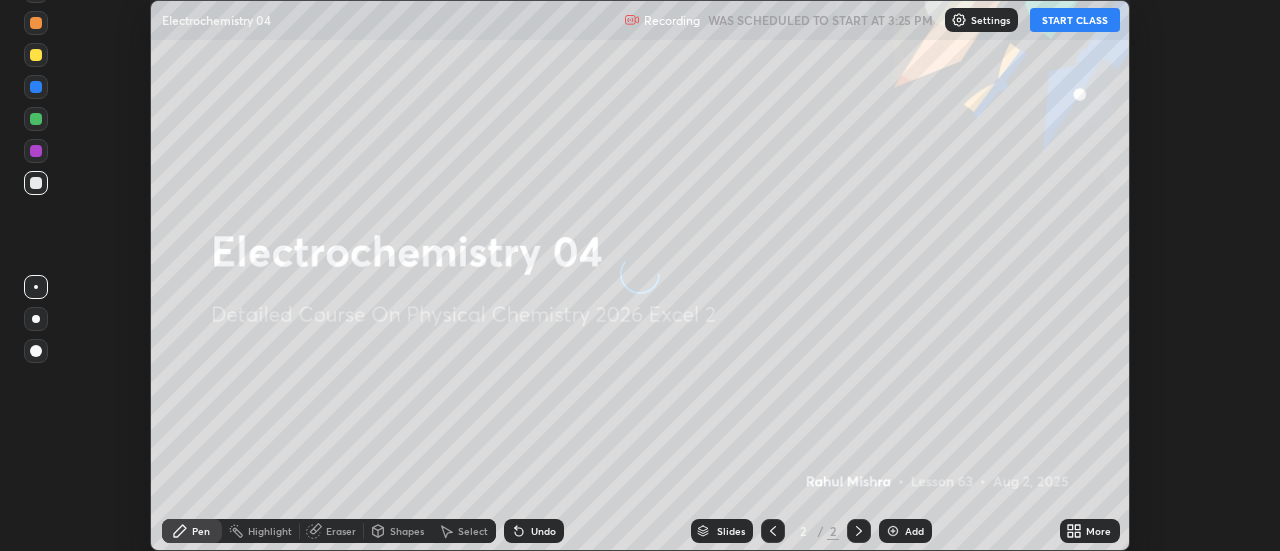 scroll, scrollTop: 0, scrollLeft: 0, axis: both 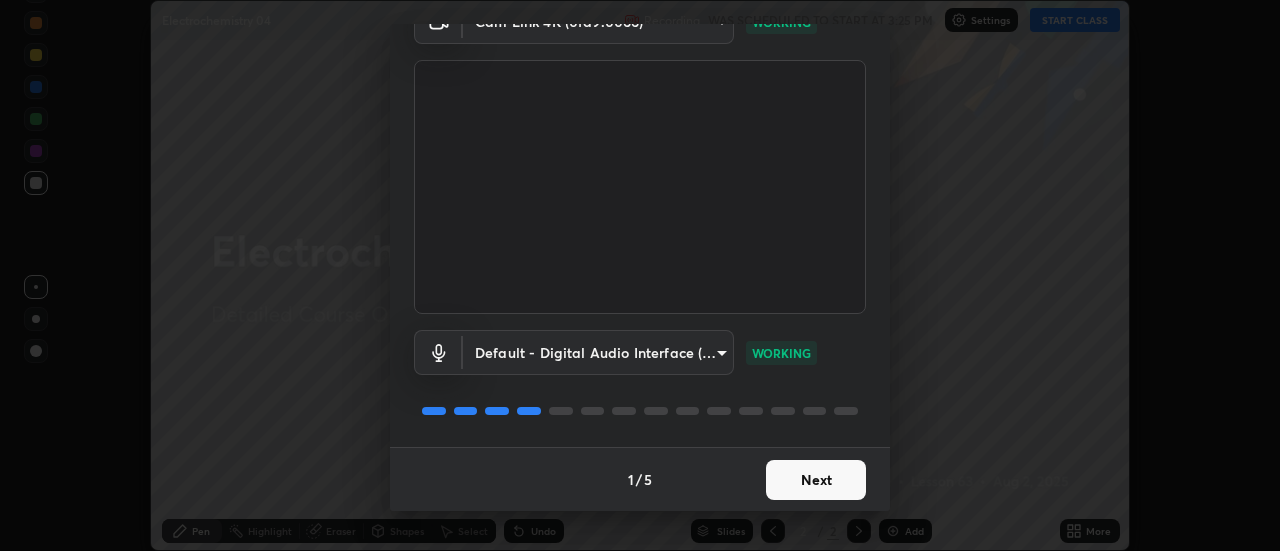 click on "Next" at bounding box center (816, 480) 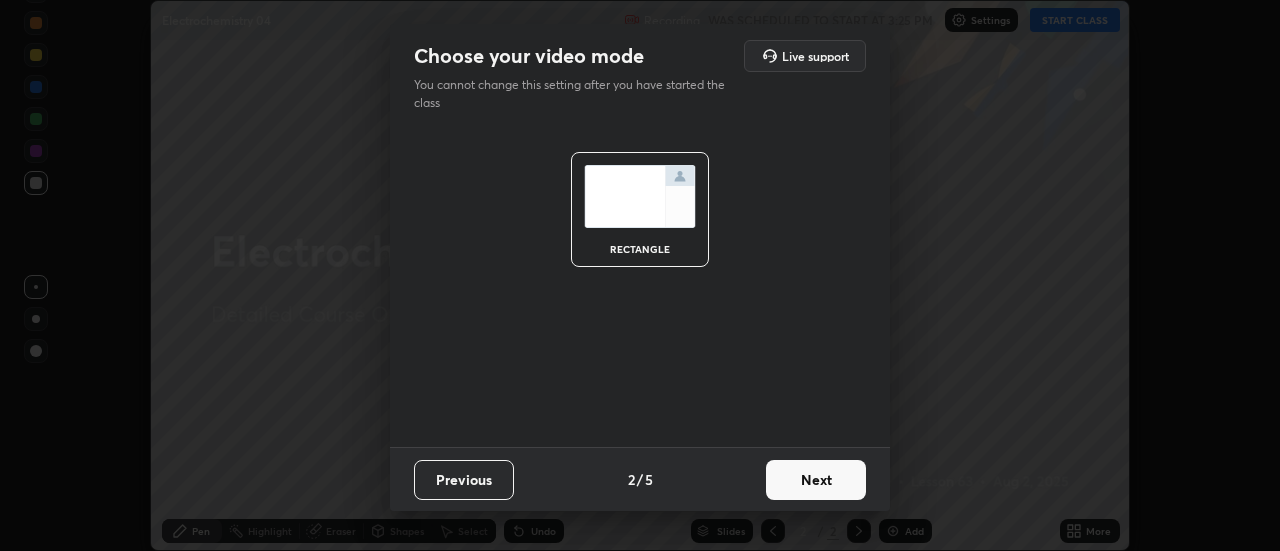 click on "Next" at bounding box center [816, 480] 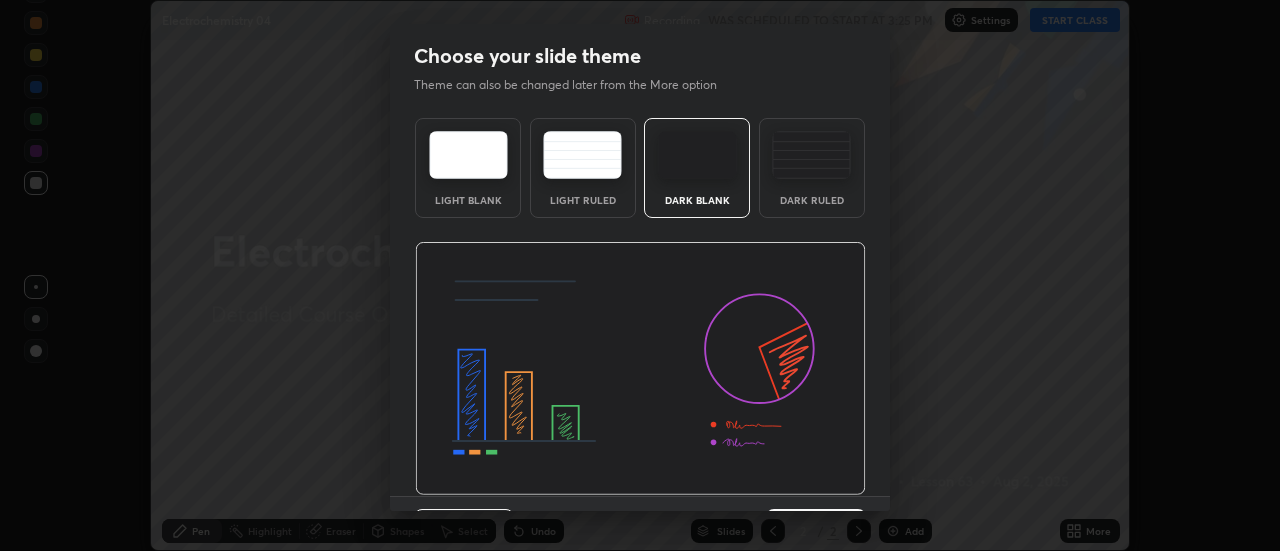 scroll, scrollTop: 49, scrollLeft: 0, axis: vertical 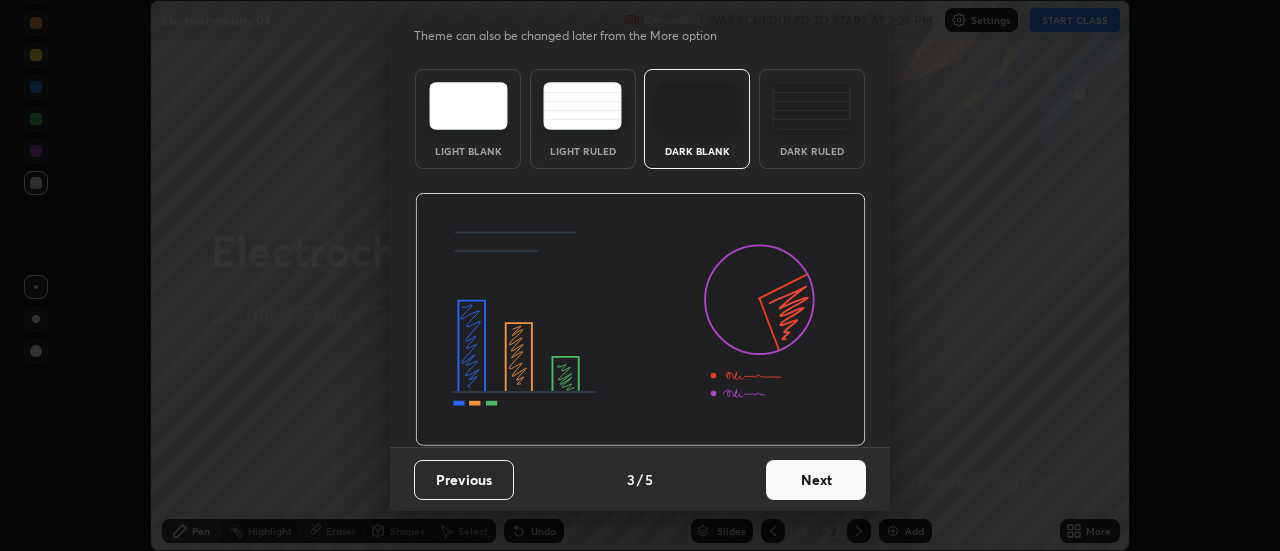 click on "Next" at bounding box center (816, 480) 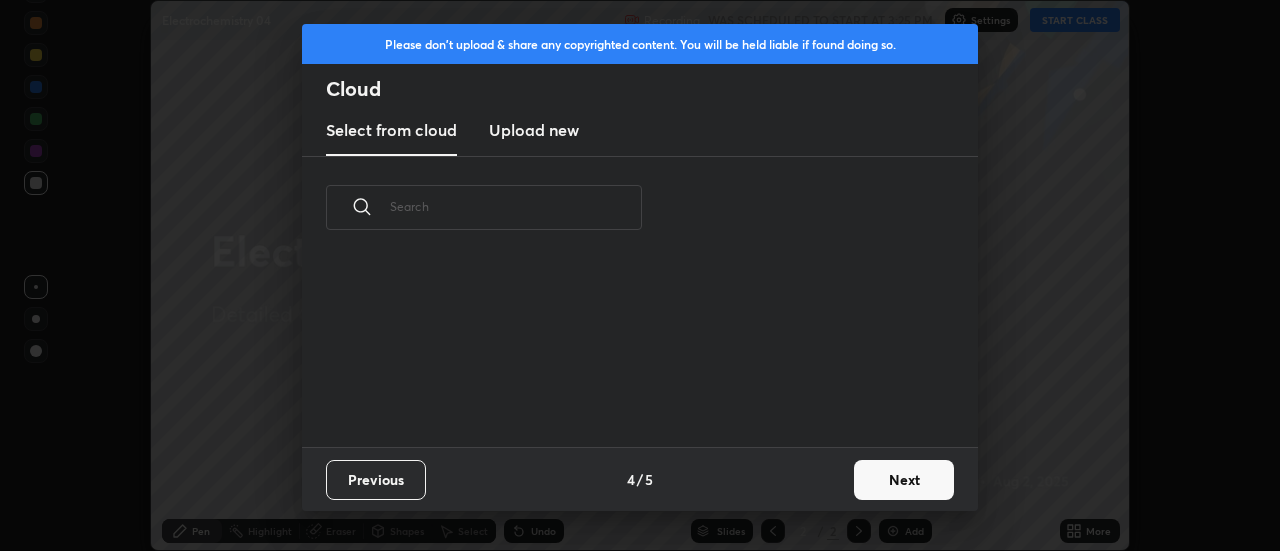 click on "Next" at bounding box center (904, 480) 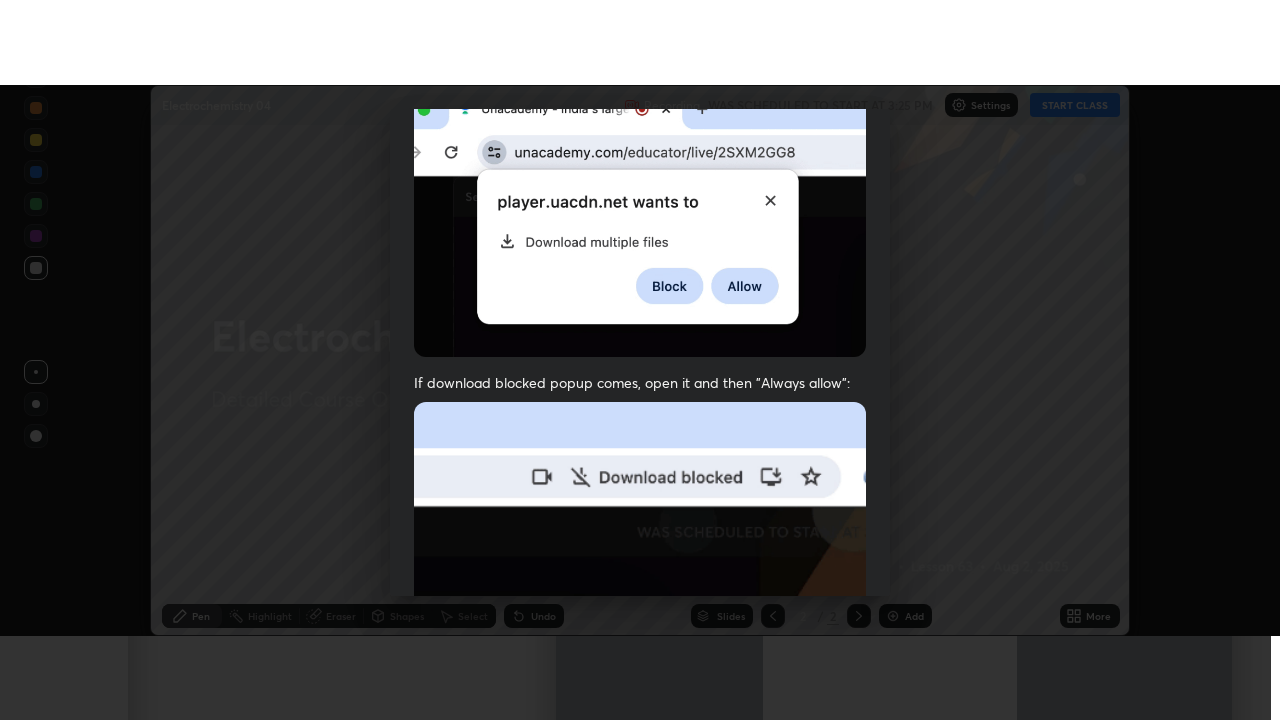 scroll, scrollTop: 513, scrollLeft: 0, axis: vertical 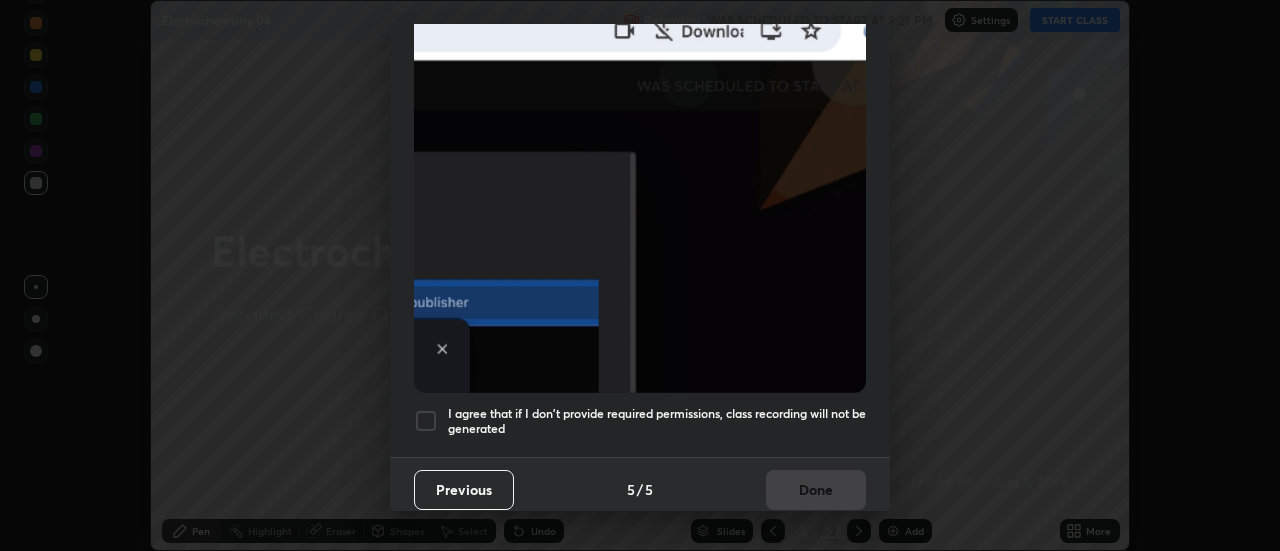 click at bounding box center [426, 421] 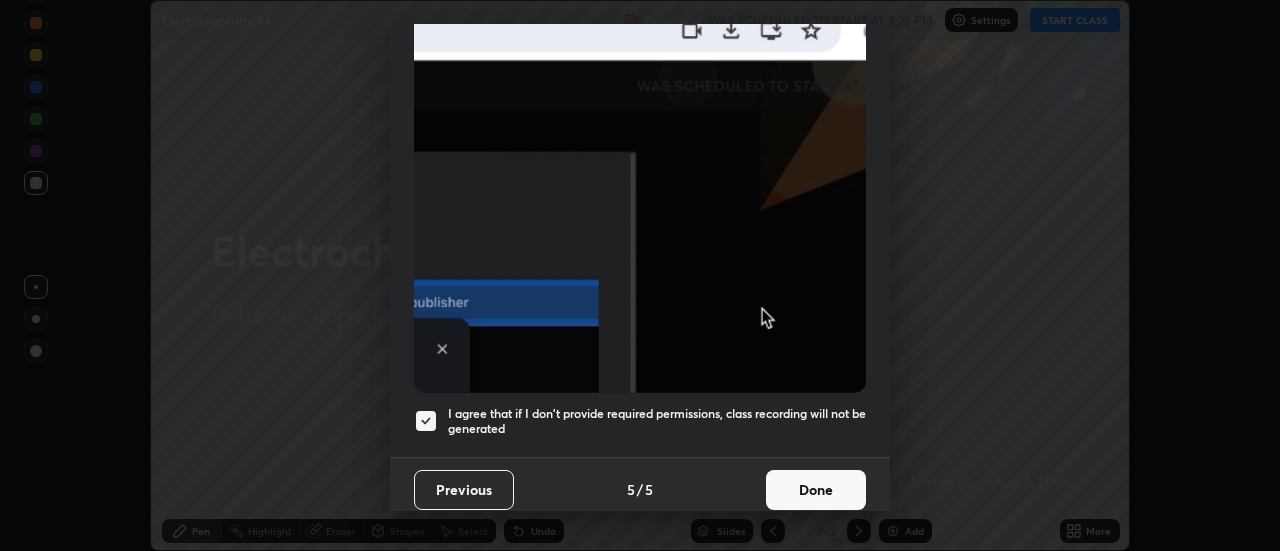 click on "Done" at bounding box center (816, 490) 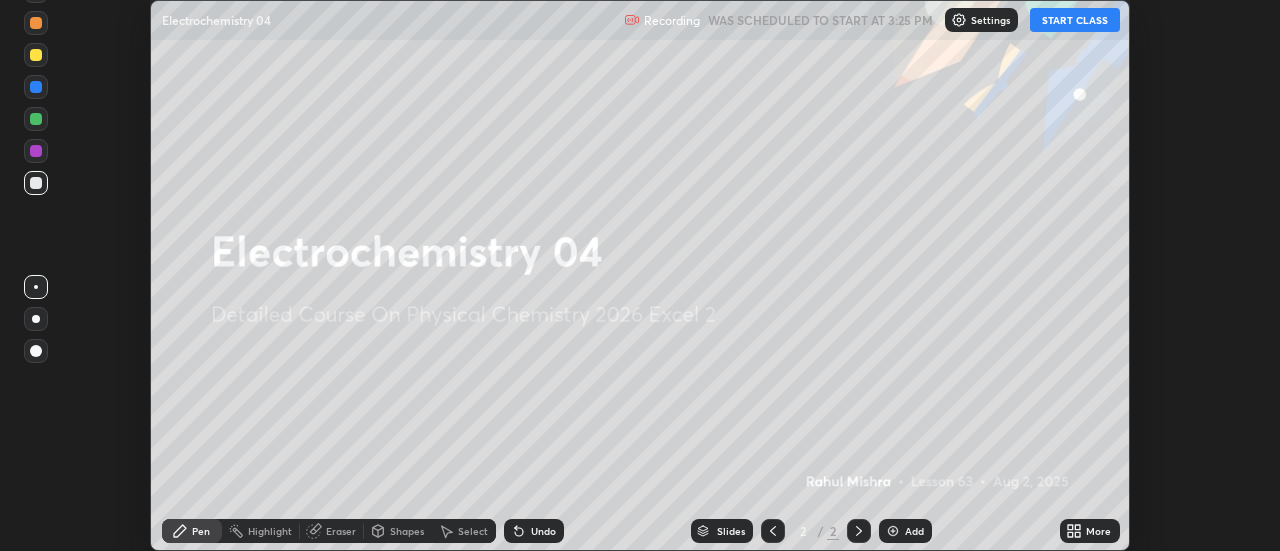 click on "START CLASS" at bounding box center (1075, 20) 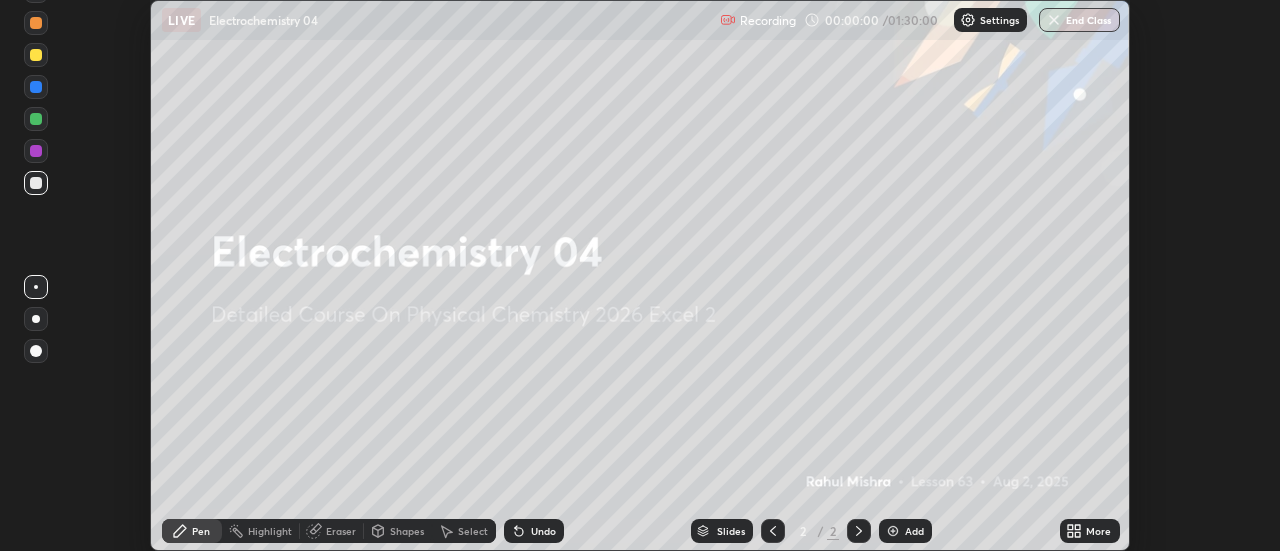 click 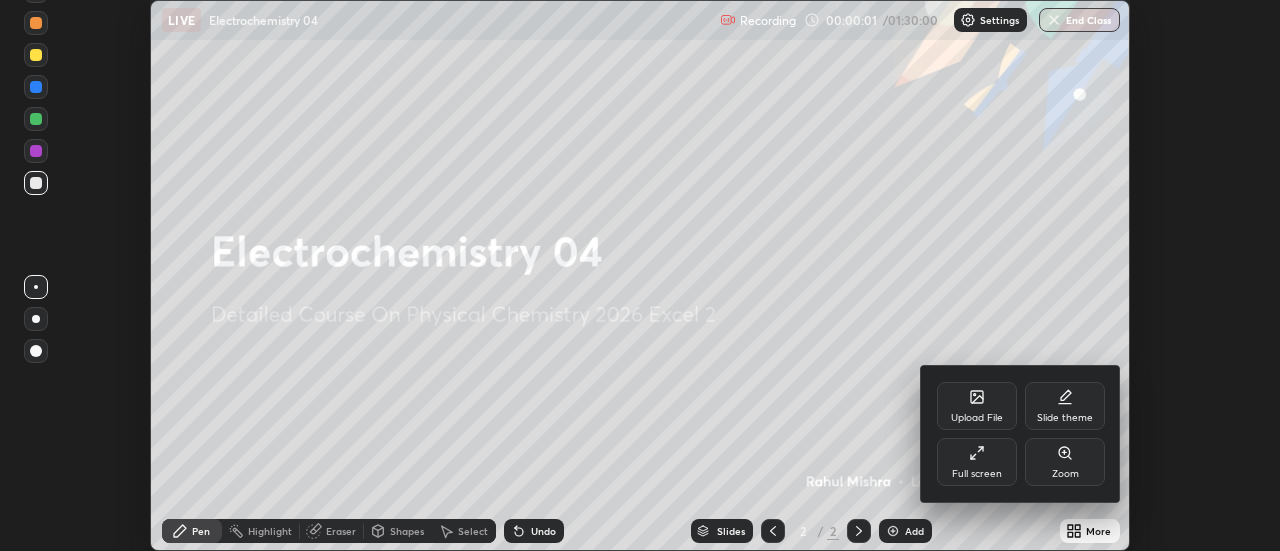 click on "Full screen" at bounding box center [977, 462] 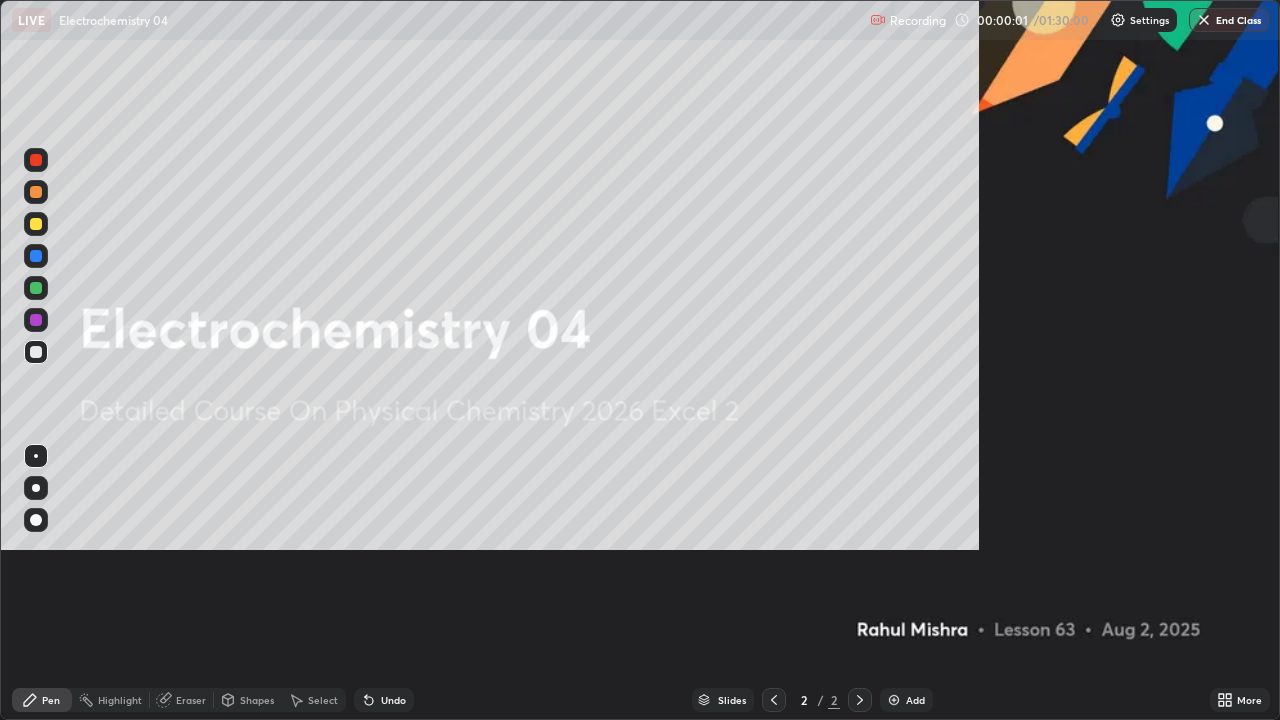 scroll, scrollTop: 99280, scrollLeft: 98720, axis: both 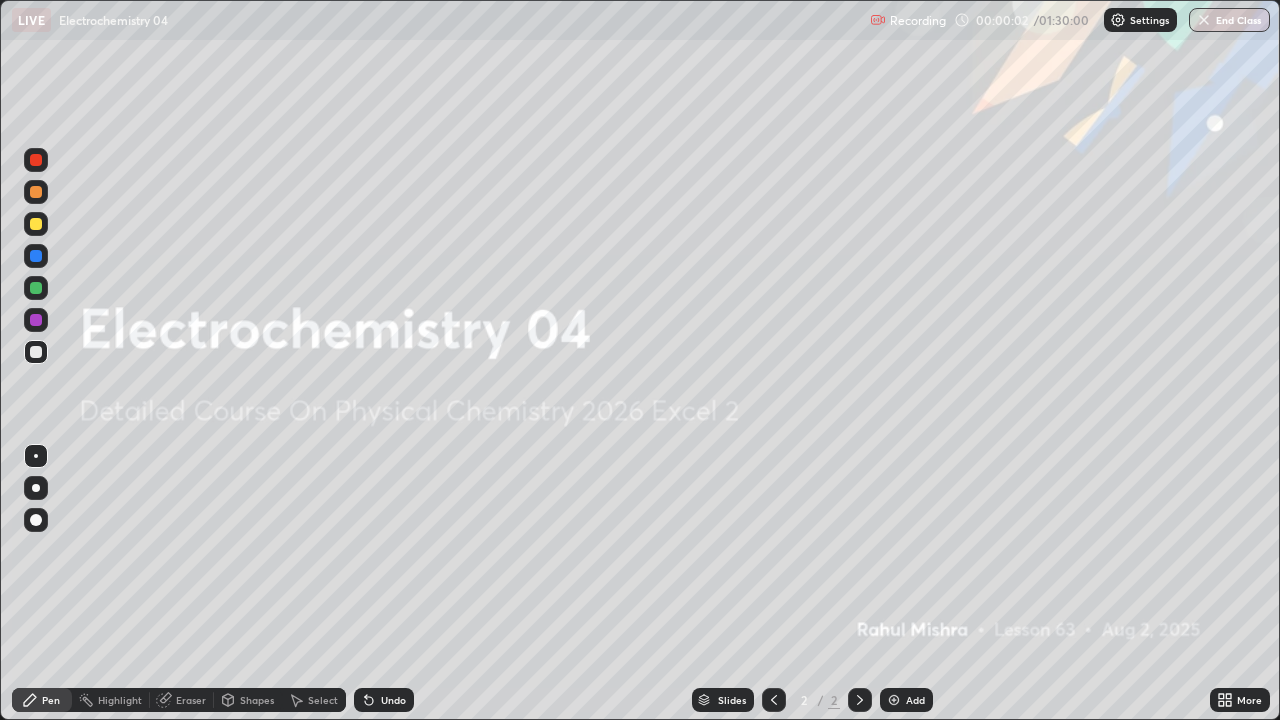 click on "Add" at bounding box center [915, 700] 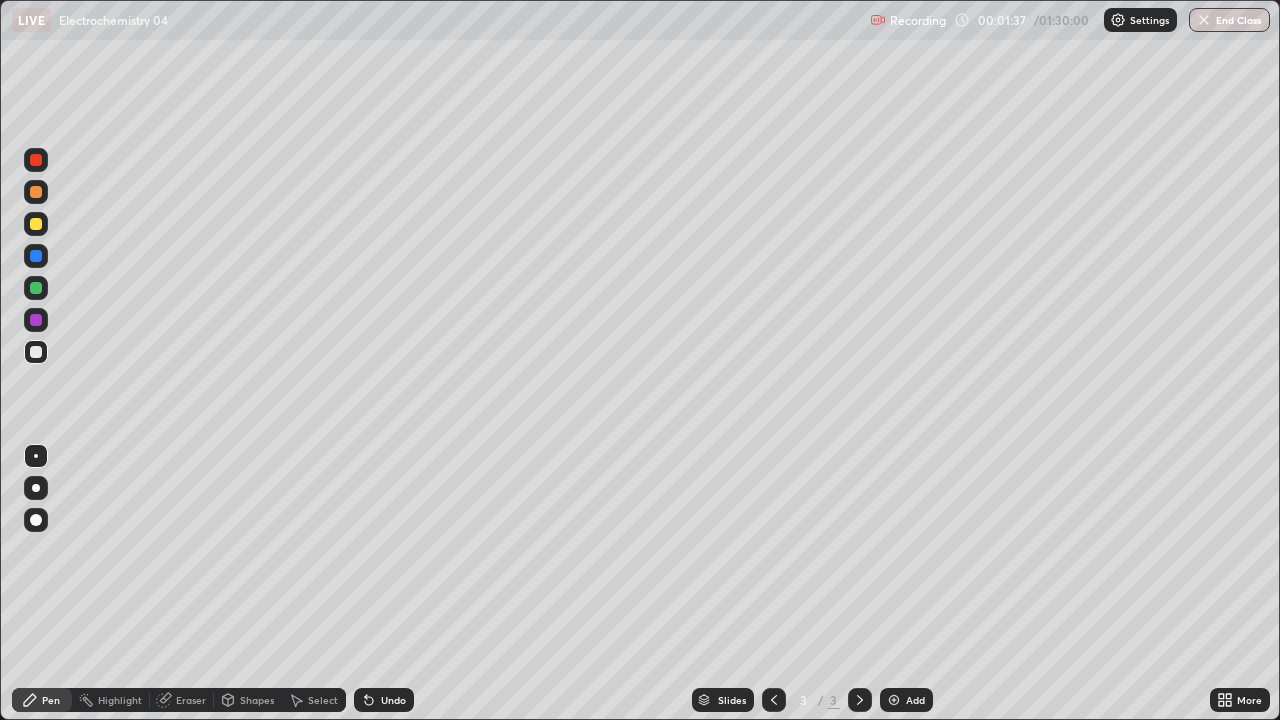 click on "Undo" at bounding box center [384, 700] 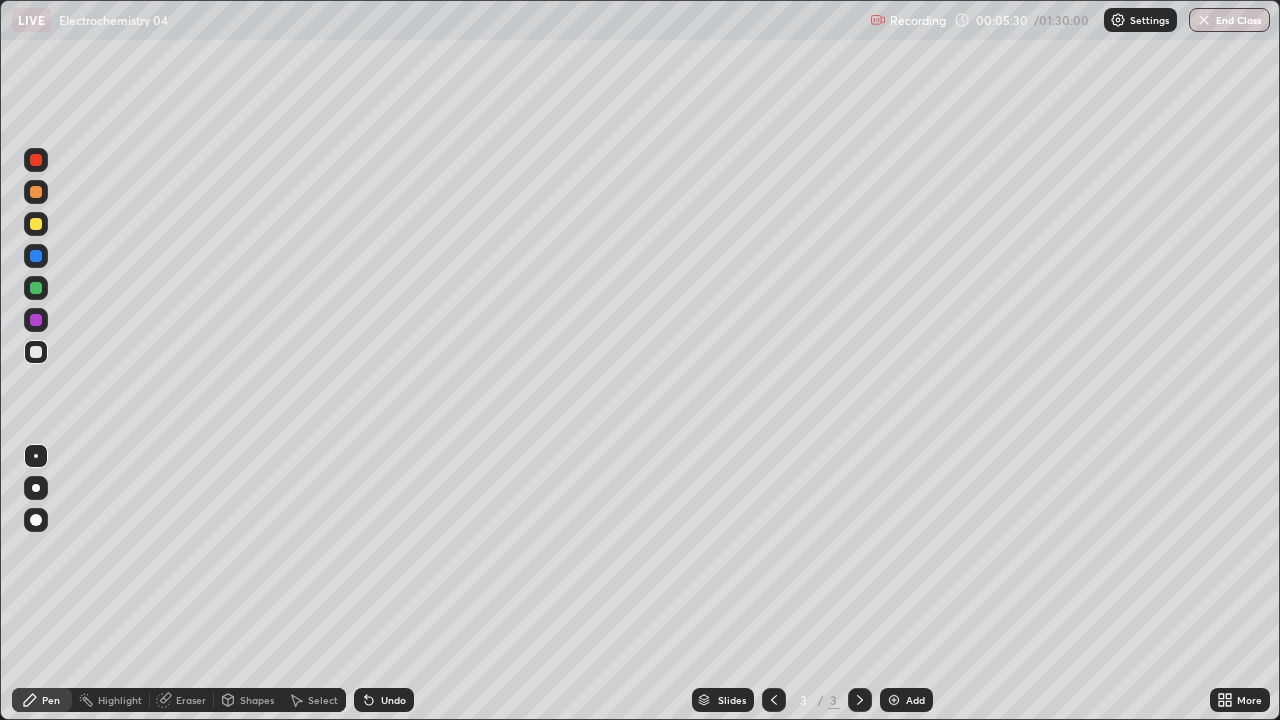 click on "Add" at bounding box center (906, 700) 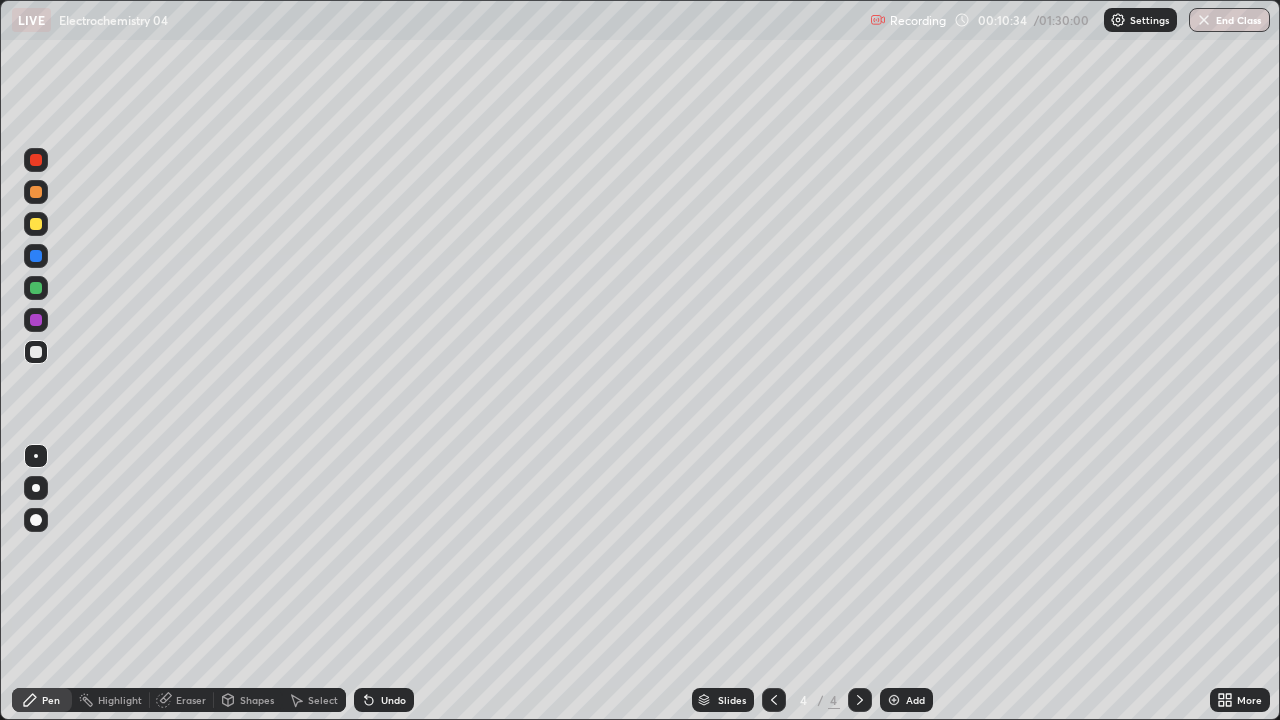 click at bounding box center [894, 700] 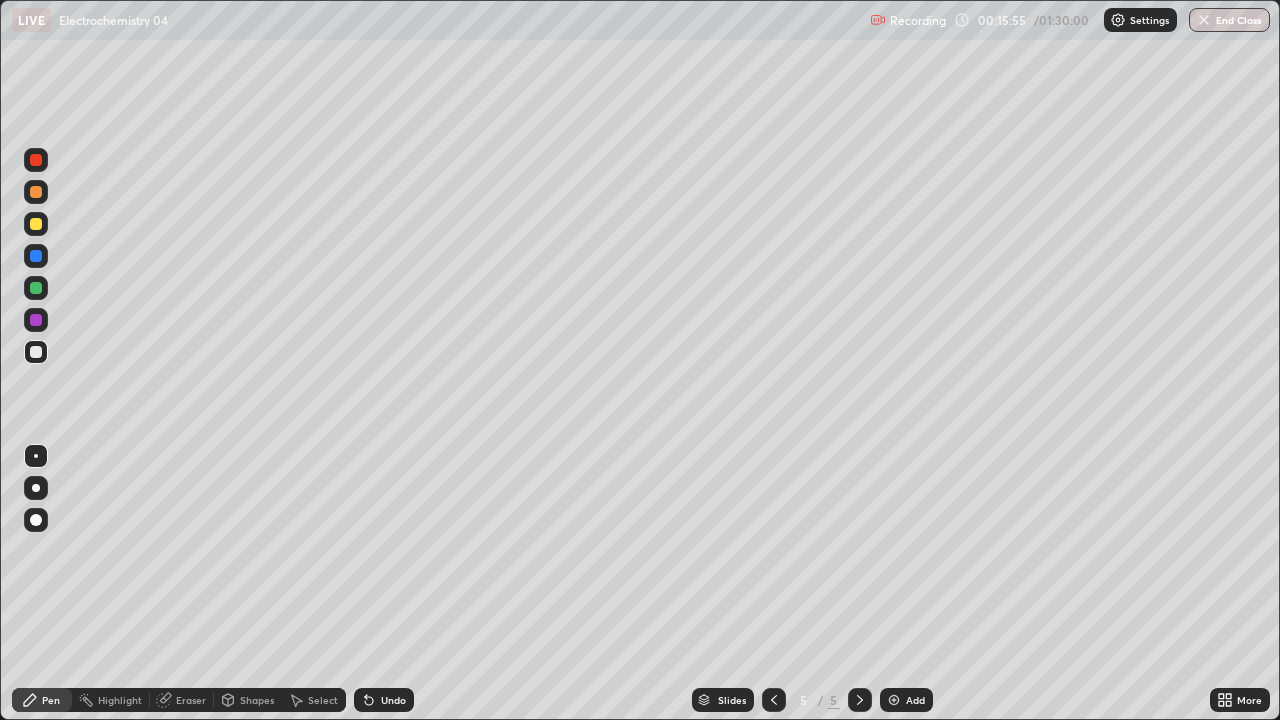 click on "Pen" at bounding box center [42, 700] 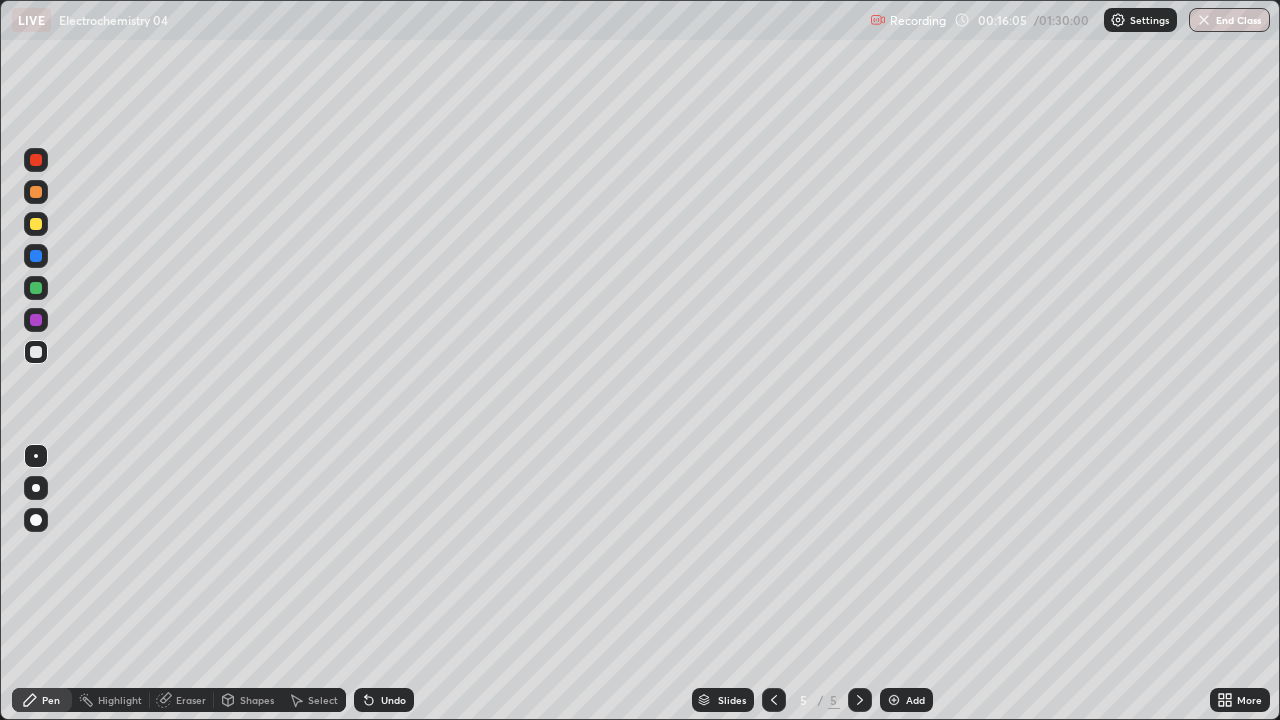 click on "Eraser" at bounding box center (191, 700) 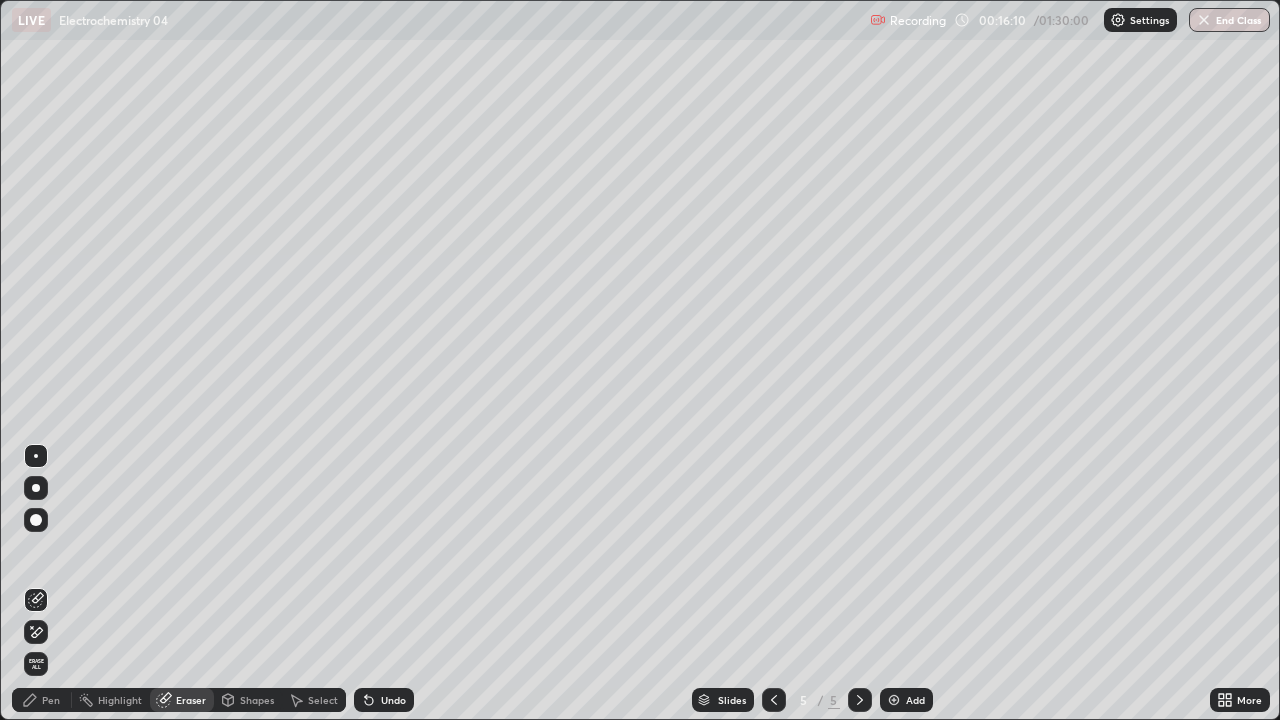 click on "Pen" at bounding box center (51, 700) 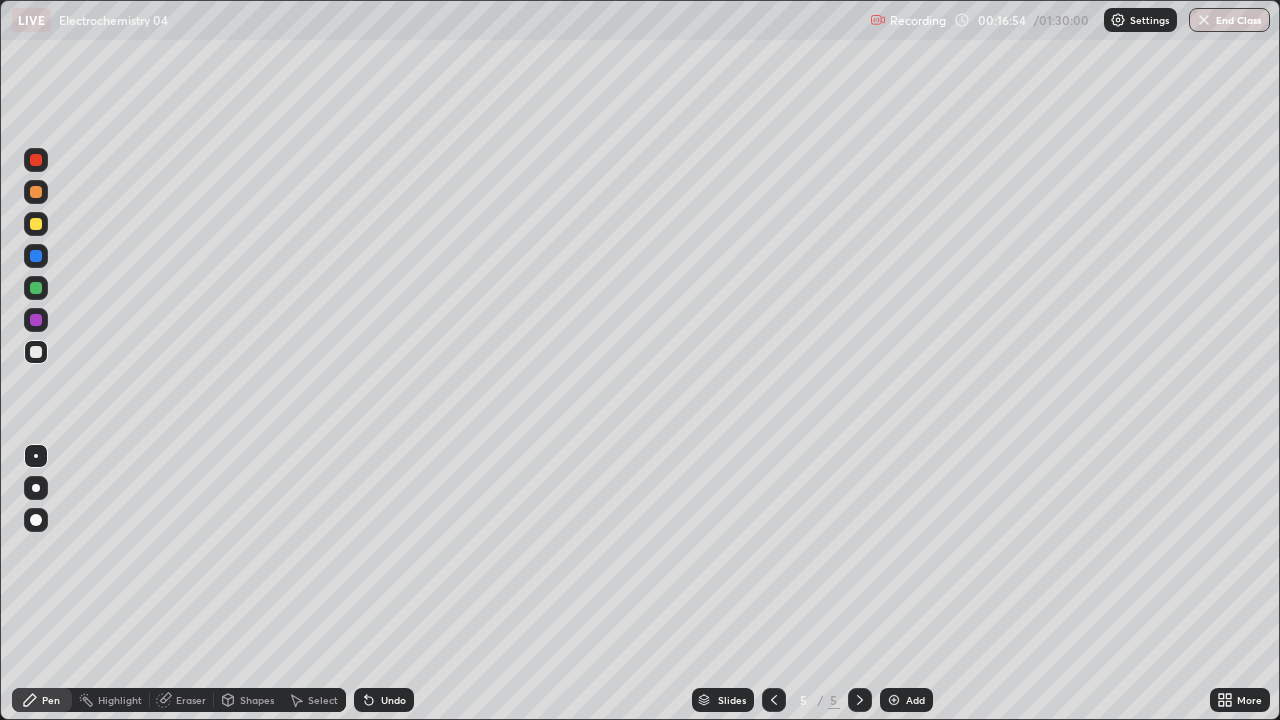 click on "Add" at bounding box center [906, 700] 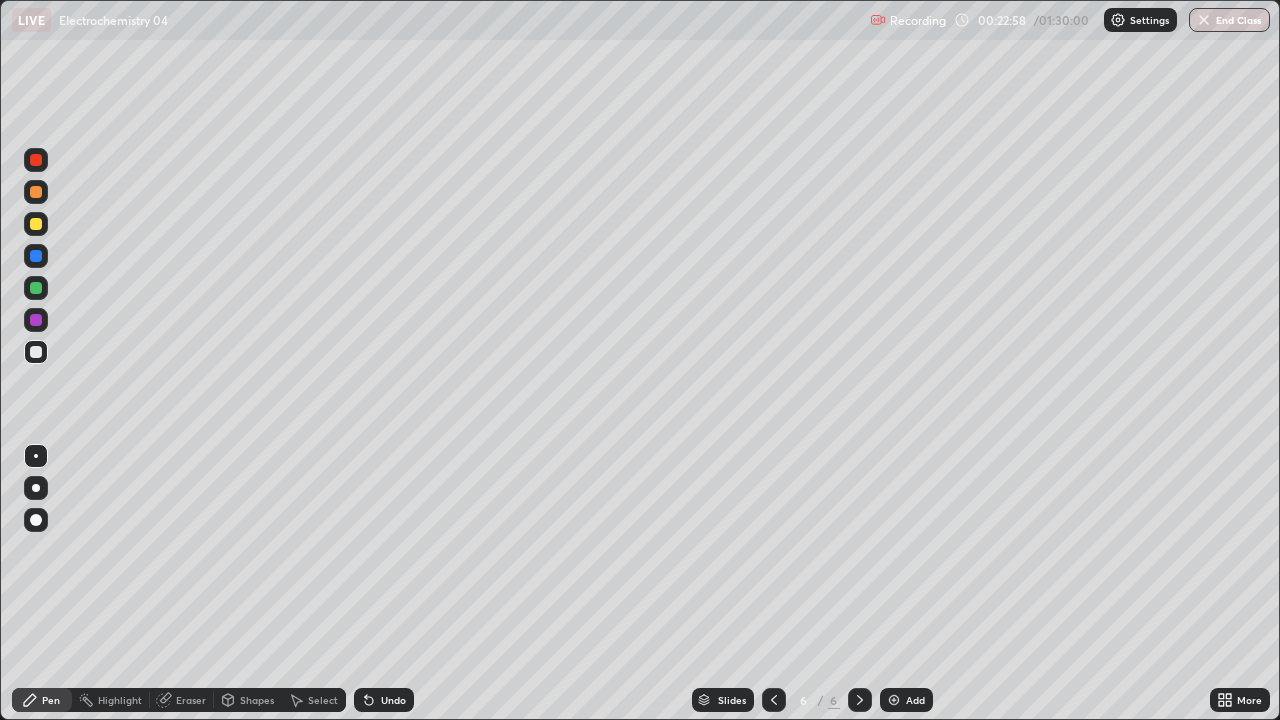 click on "Add" at bounding box center [906, 700] 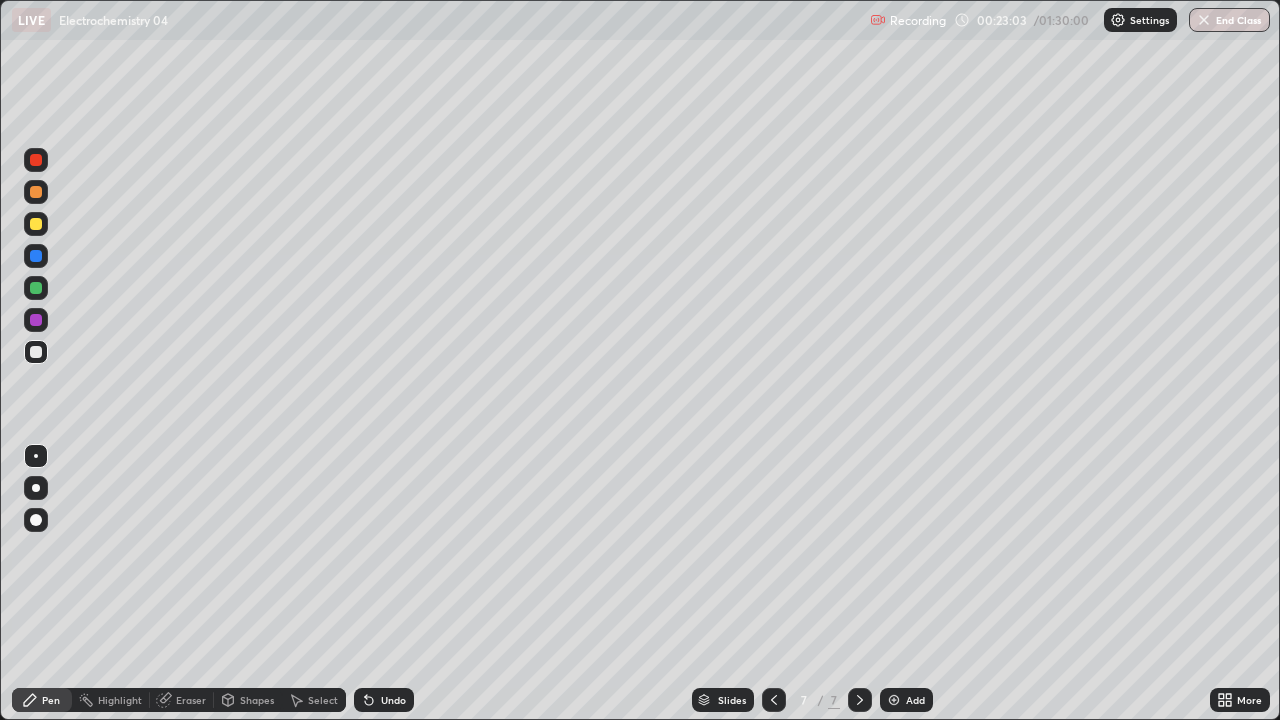 click at bounding box center [36, 224] 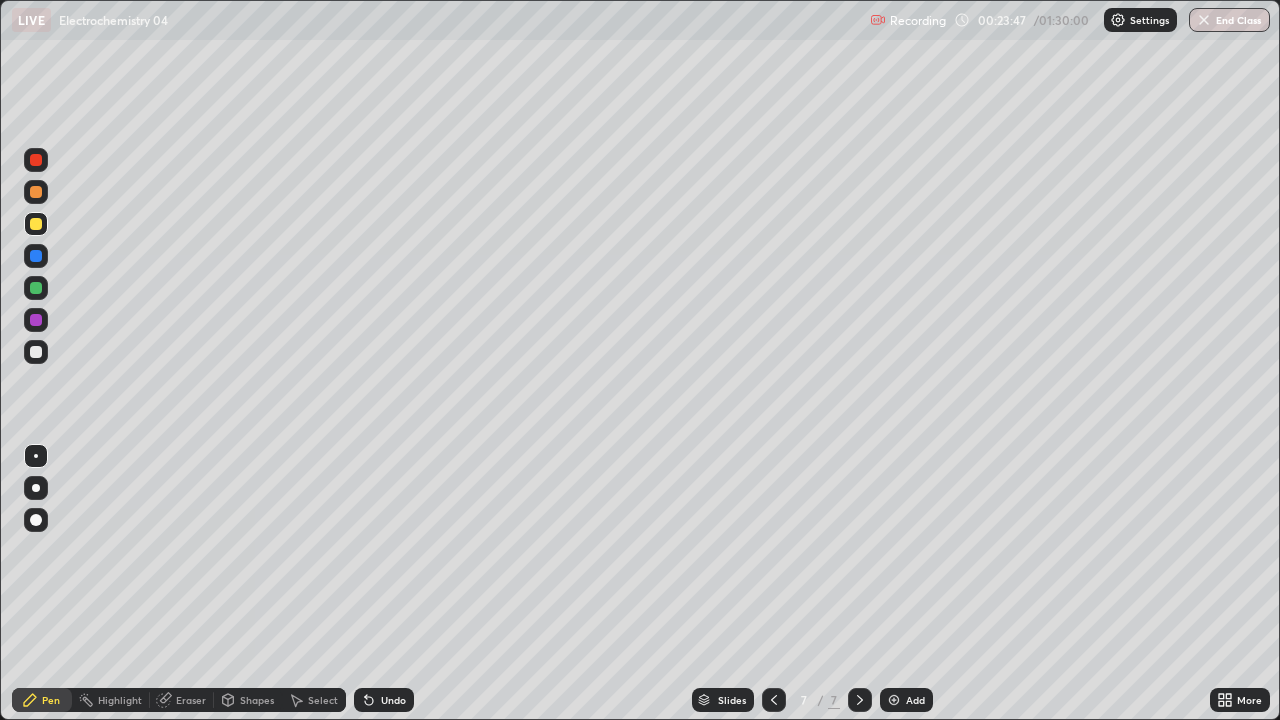 click at bounding box center [36, 288] 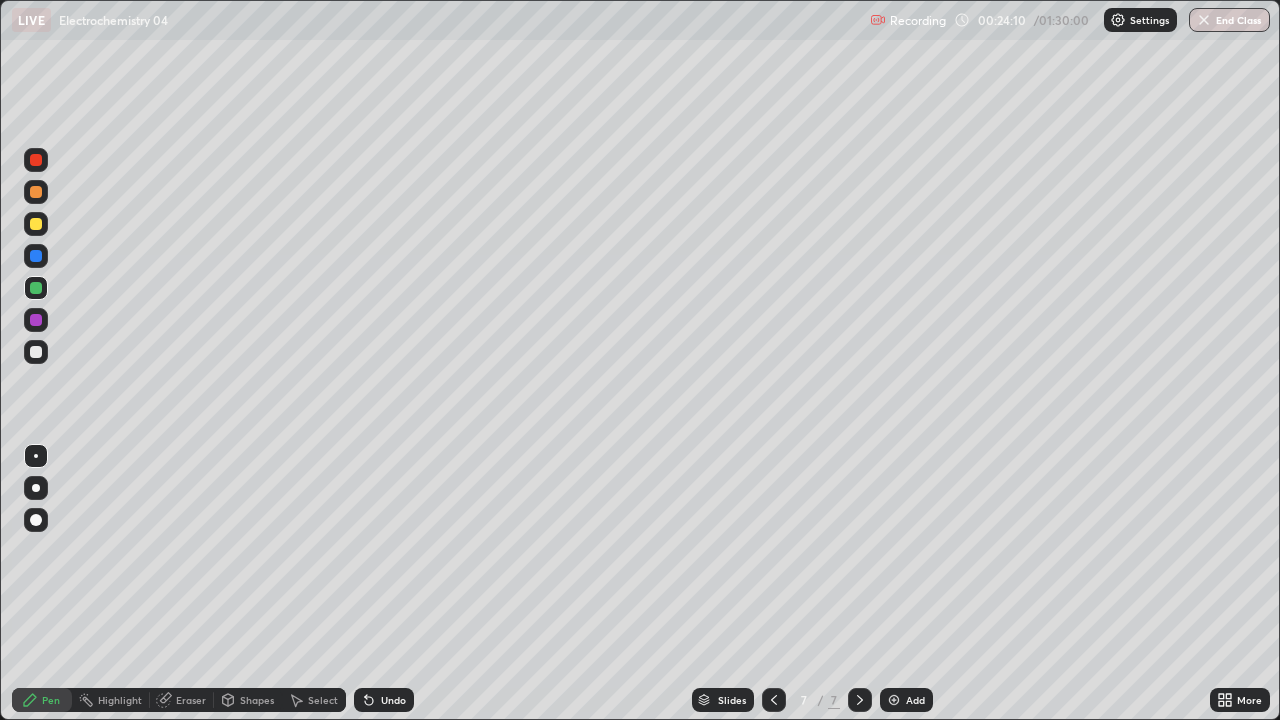 click at bounding box center (36, 352) 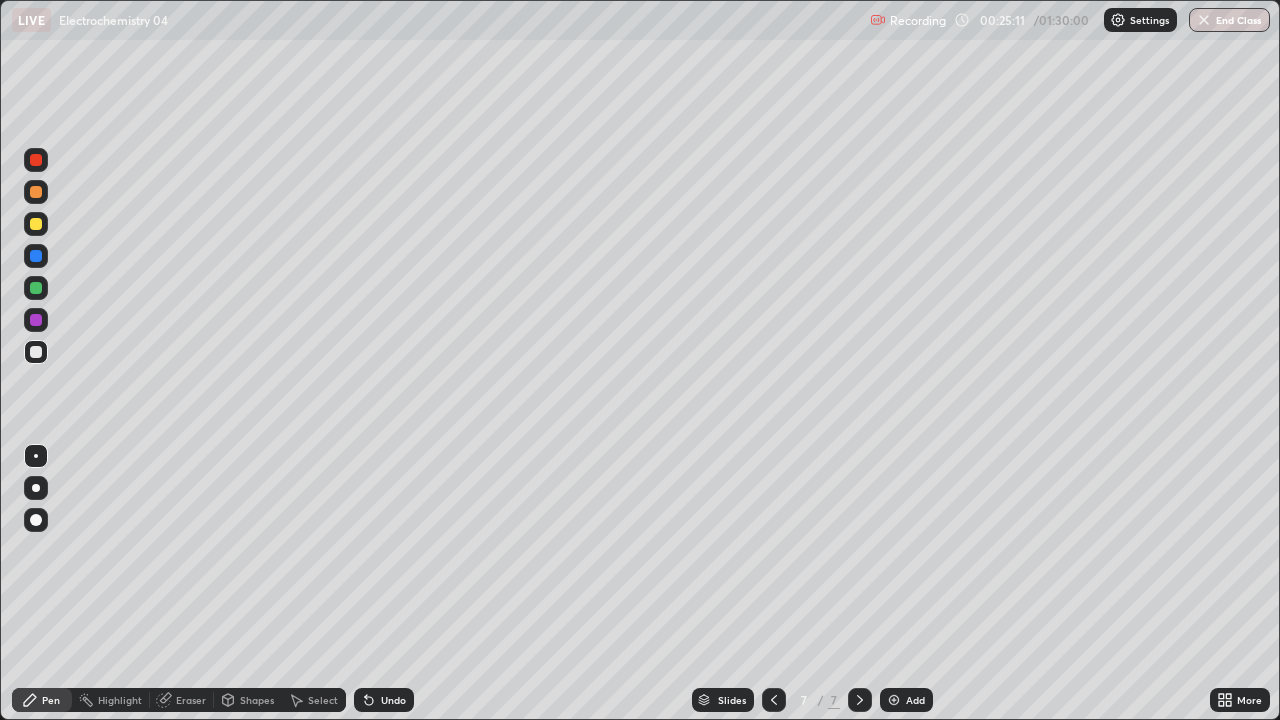 click at bounding box center [36, 288] 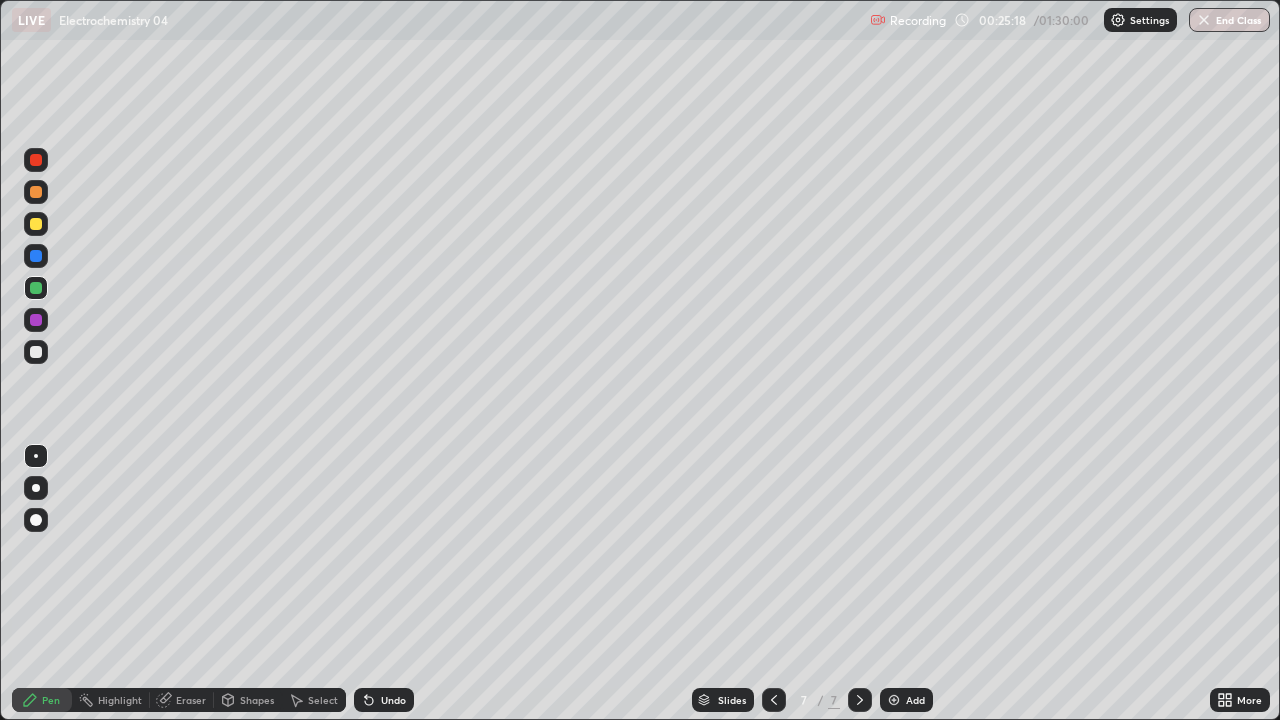 click at bounding box center (36, 352) 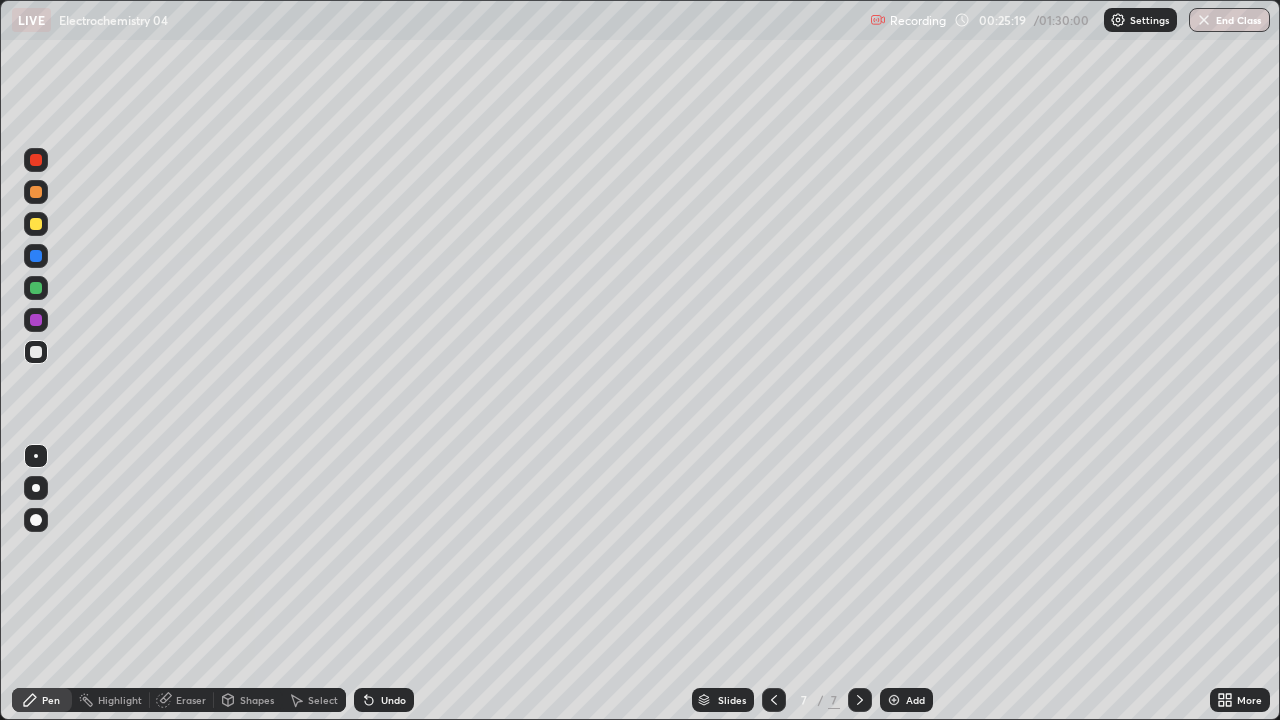 click at bounding box center (36, 288) 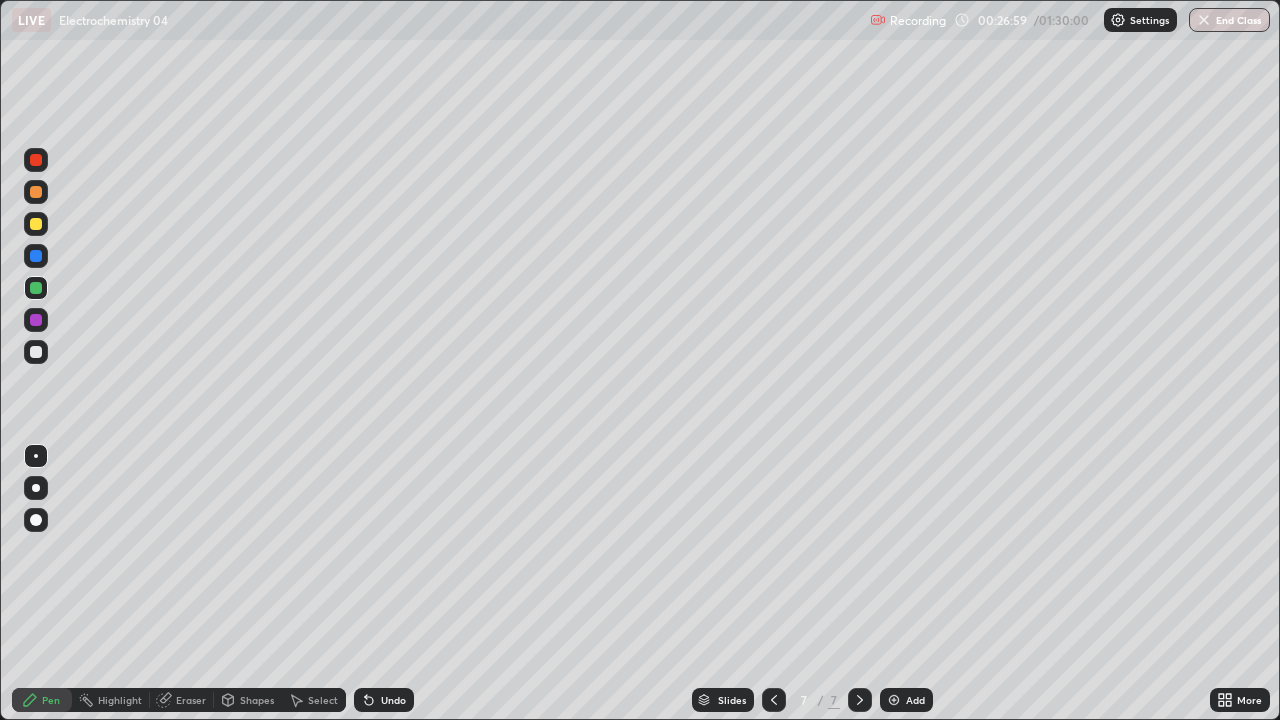 click at bounding box center (36, 352) 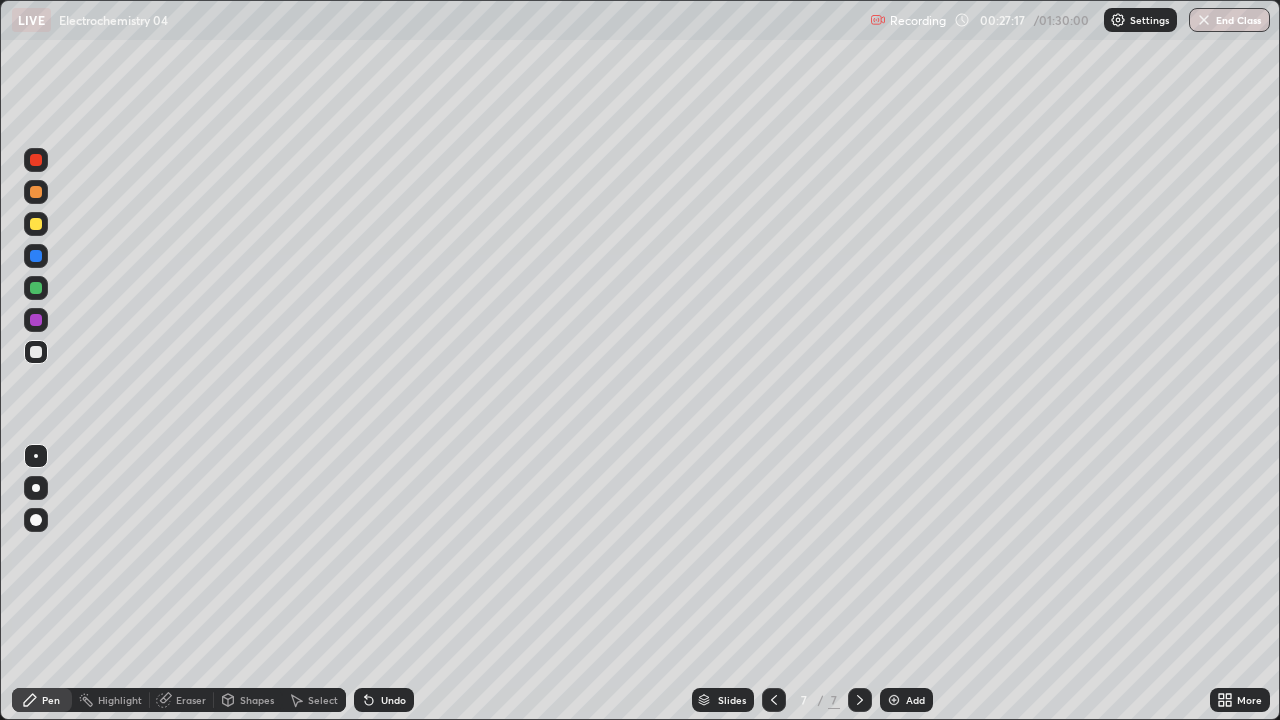 click at bounding box center (36, 288) 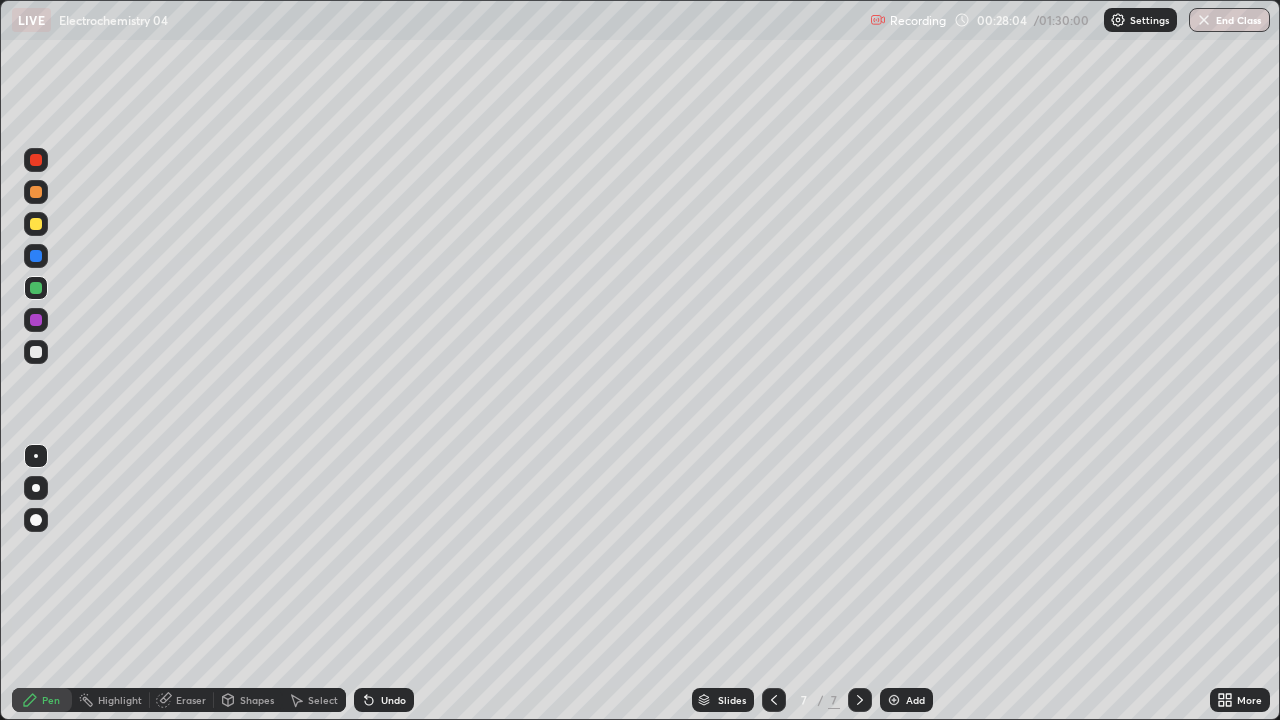 click at bounding box center [36, 224] 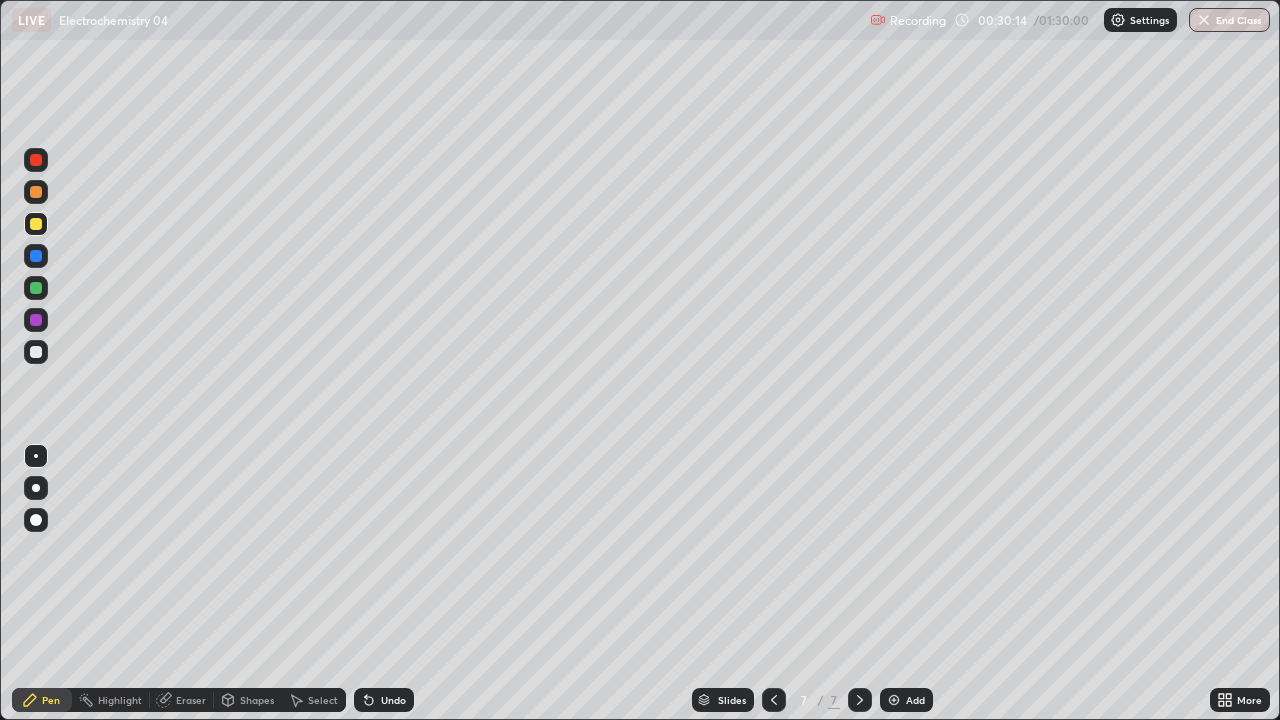 click at bounding box center (36, 288) 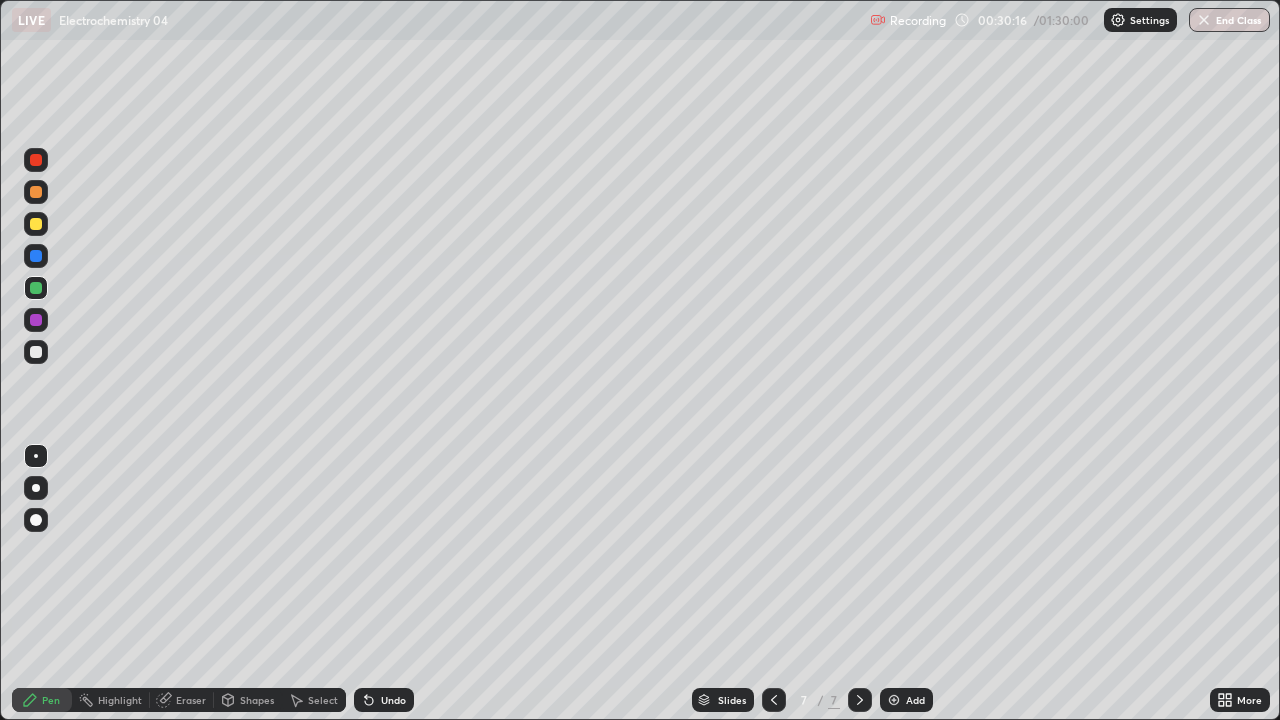 click at bounding box center (36, 224) 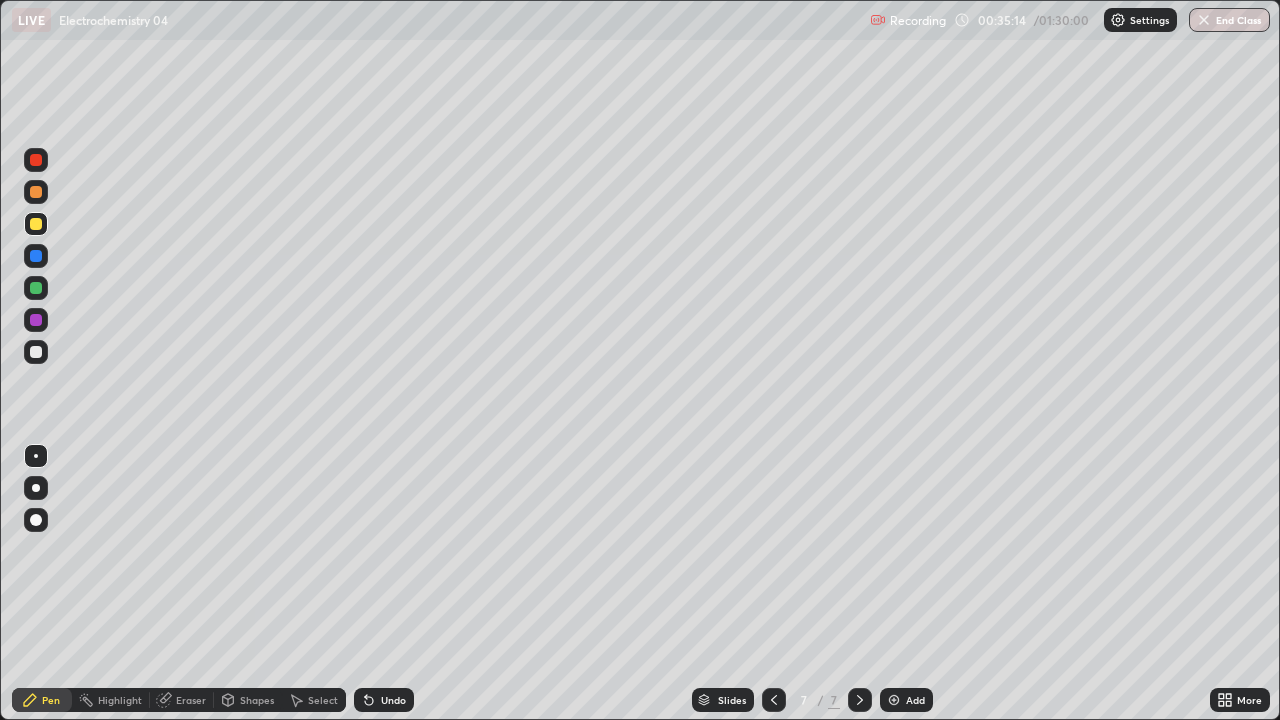 click on "Add" at bounding box center (906, 700) 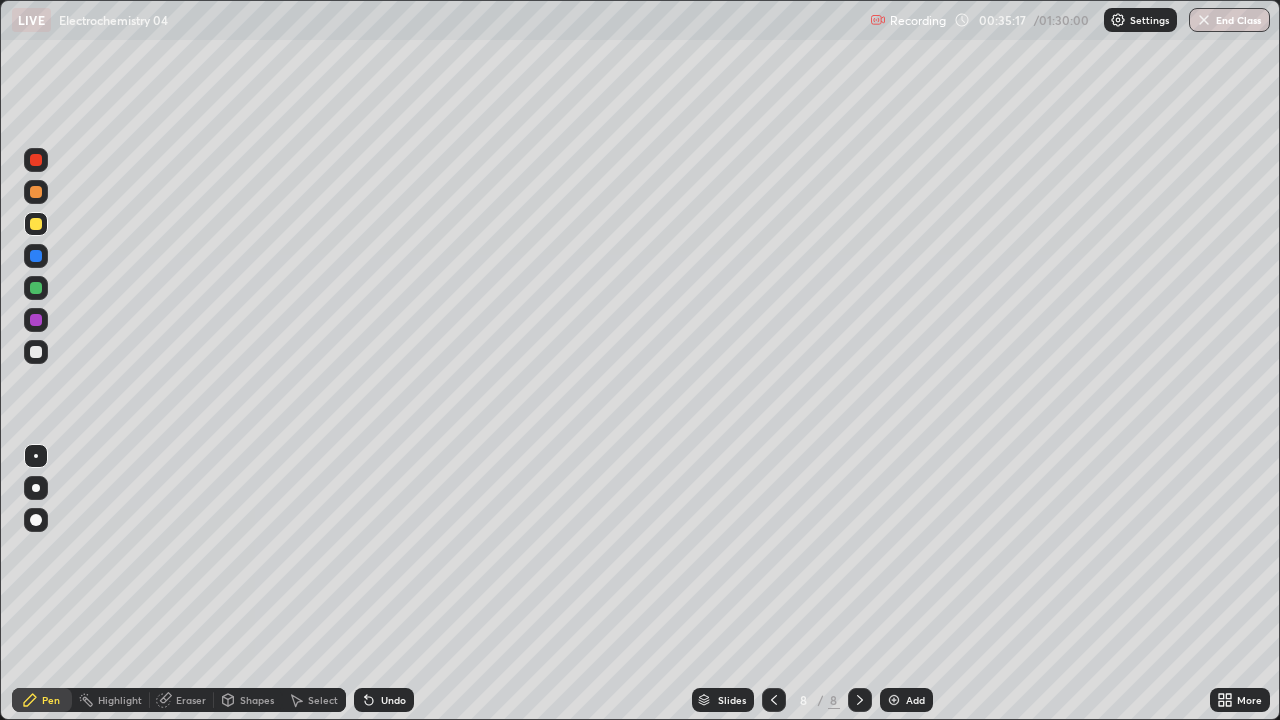 click at bounding box center [36, 288] 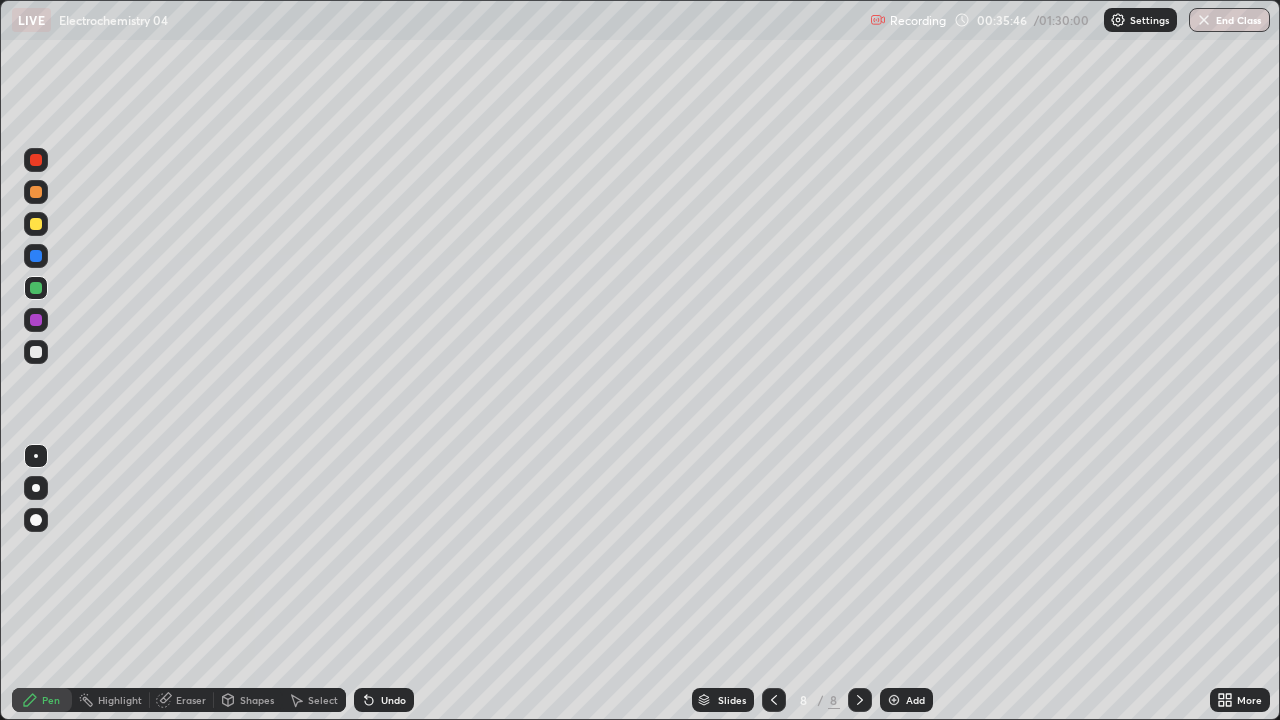 click at bounding box center [36, 352] 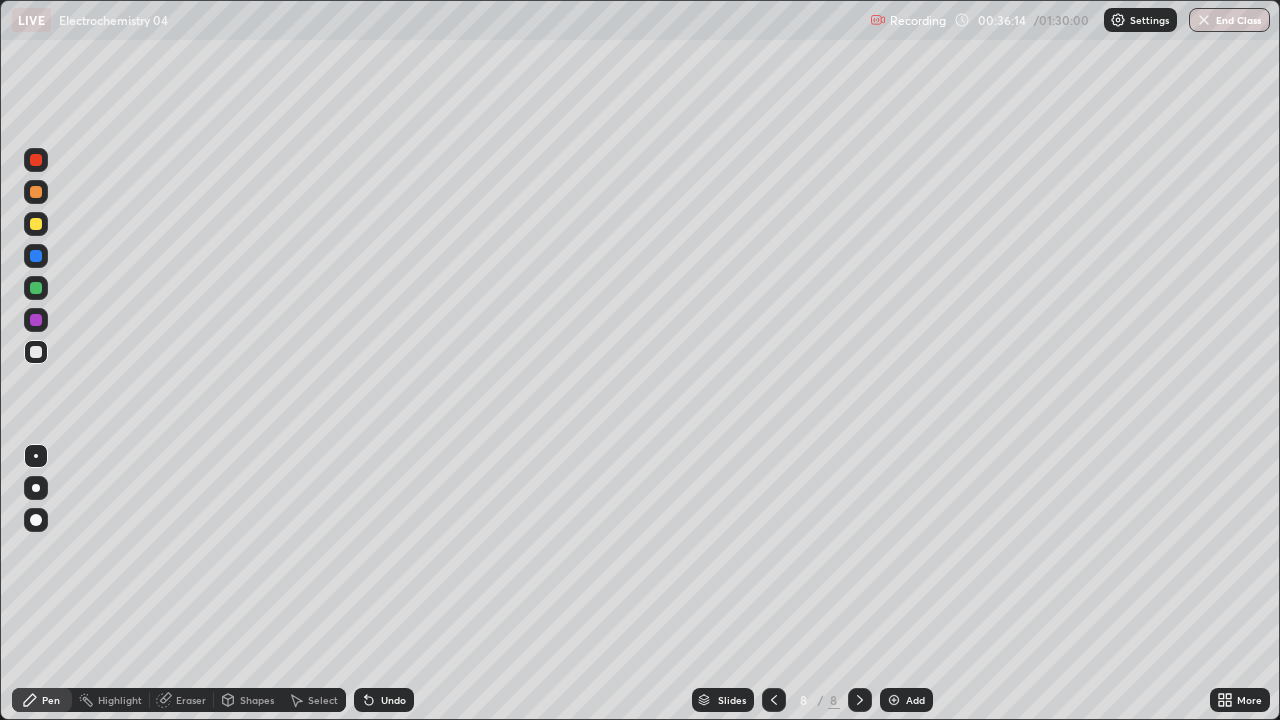 click at bounding box center [36, 288] 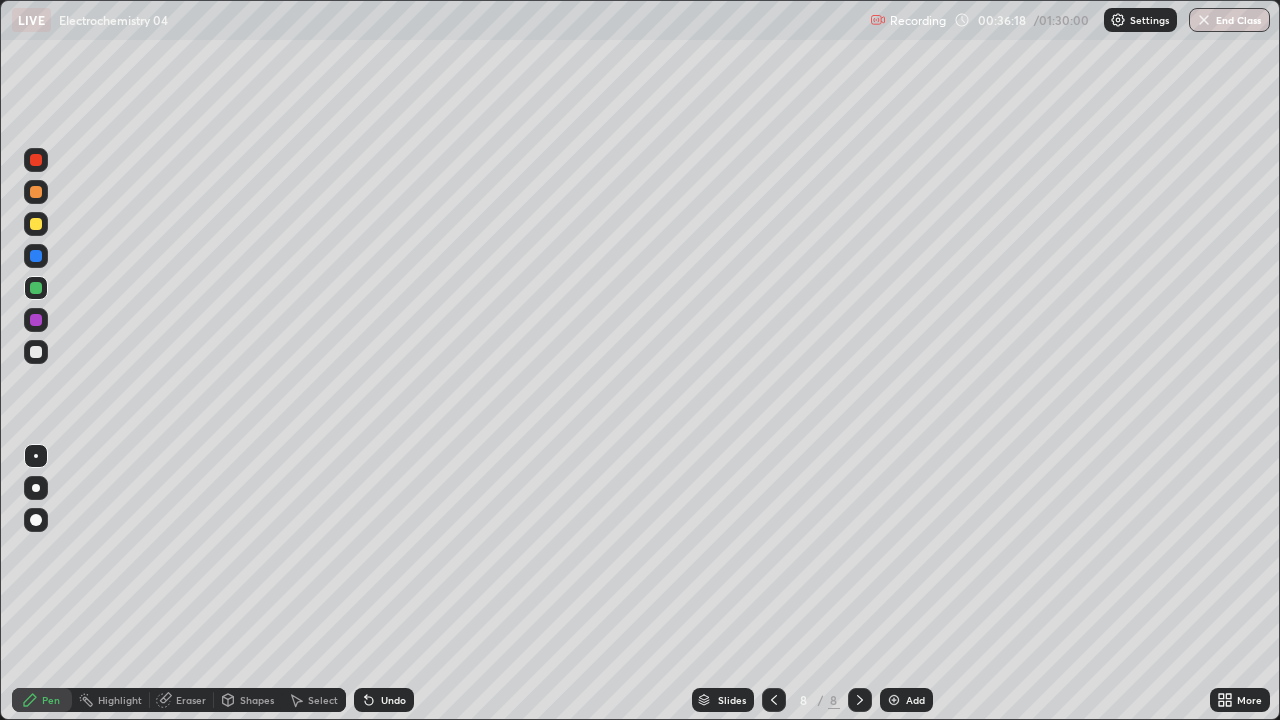 click at bounding box center (36, 352) 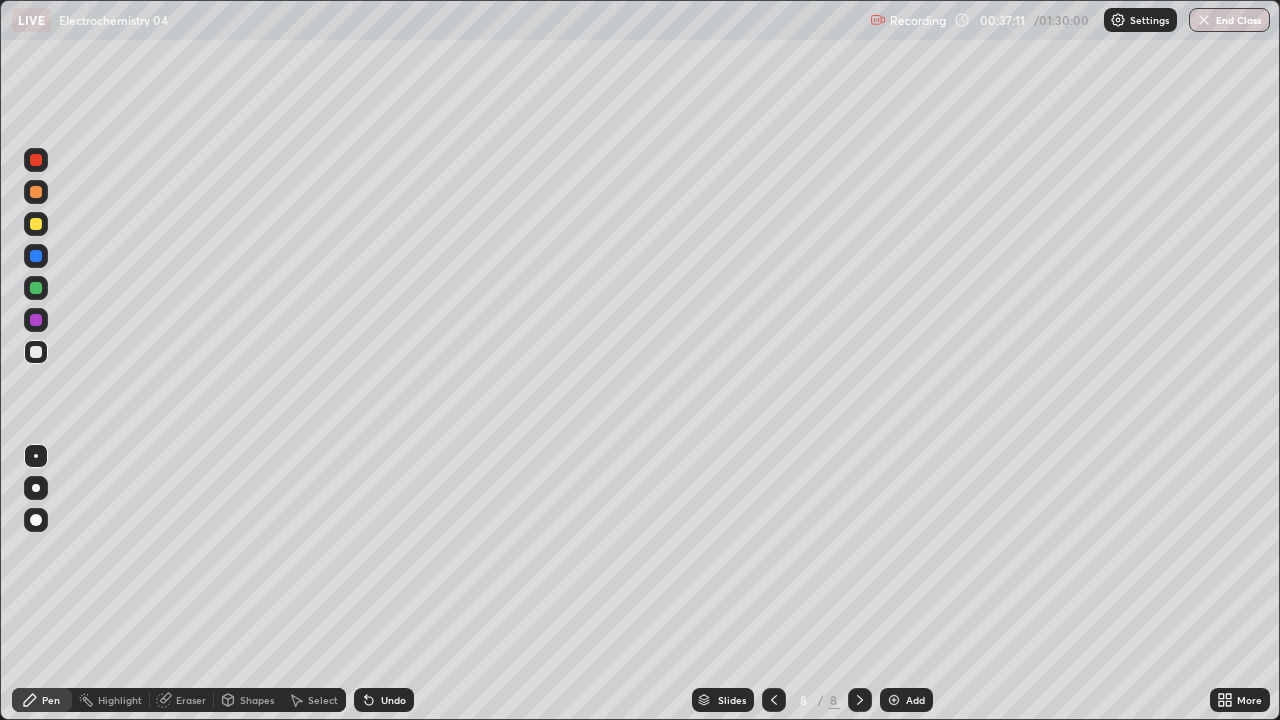 click at bounding box center [36, 288] 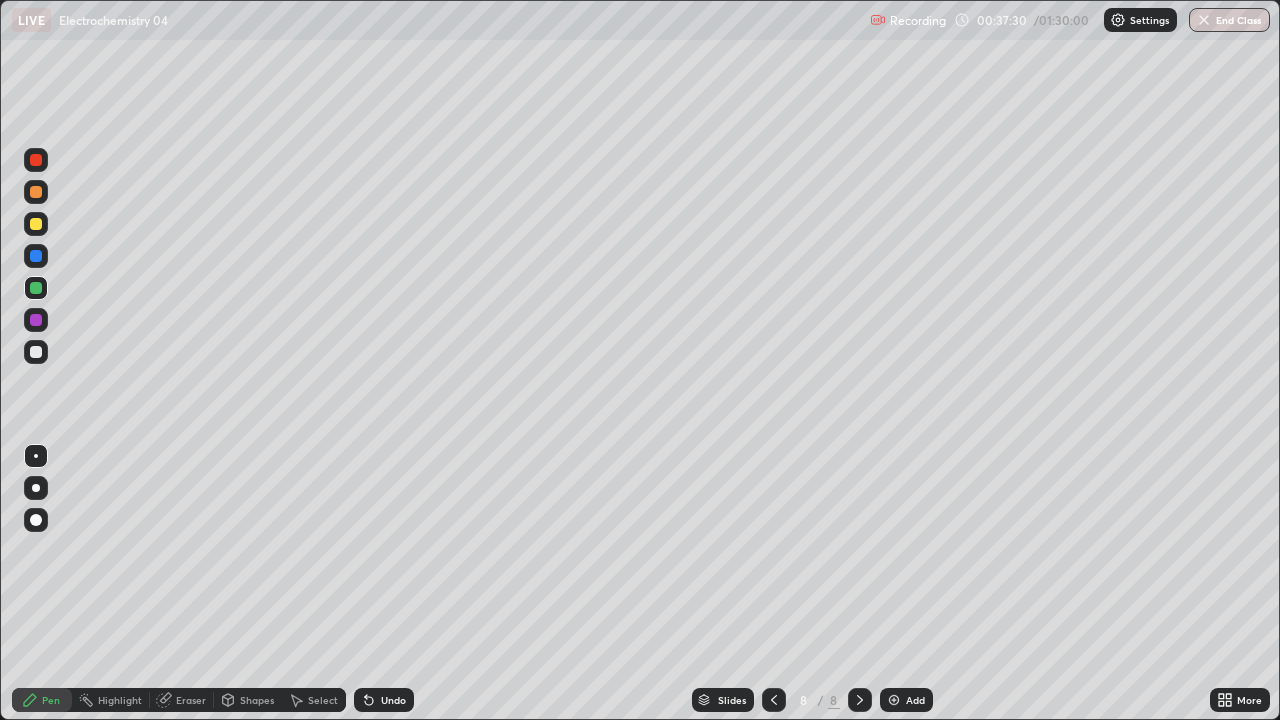 click at bounding box center [36, 352] 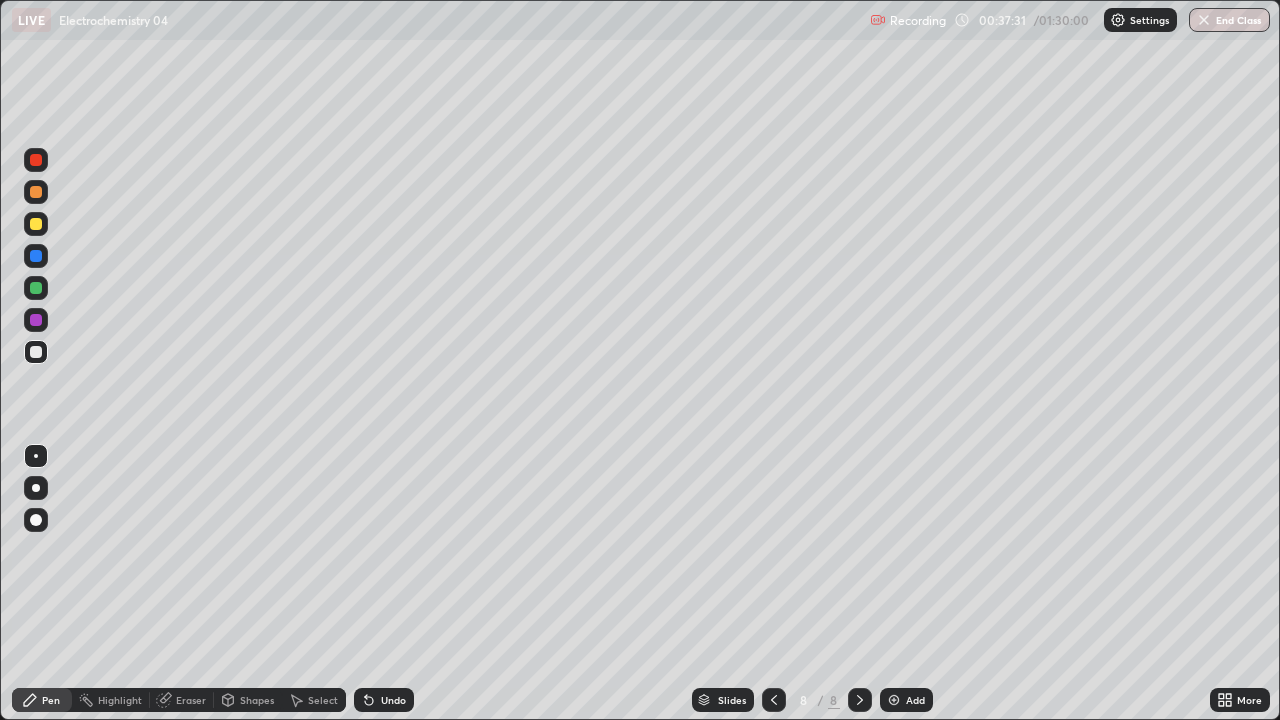 click at bounding box center (36, 288) 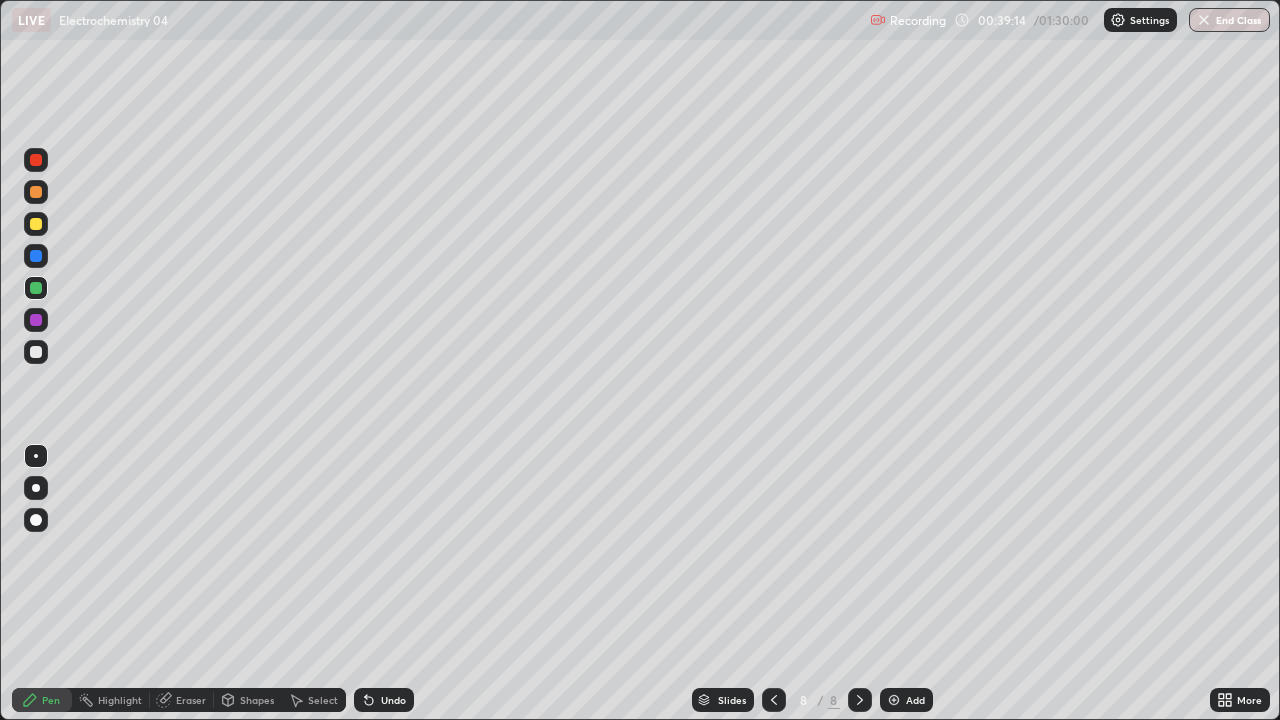 click at bounding box center [36, 224] 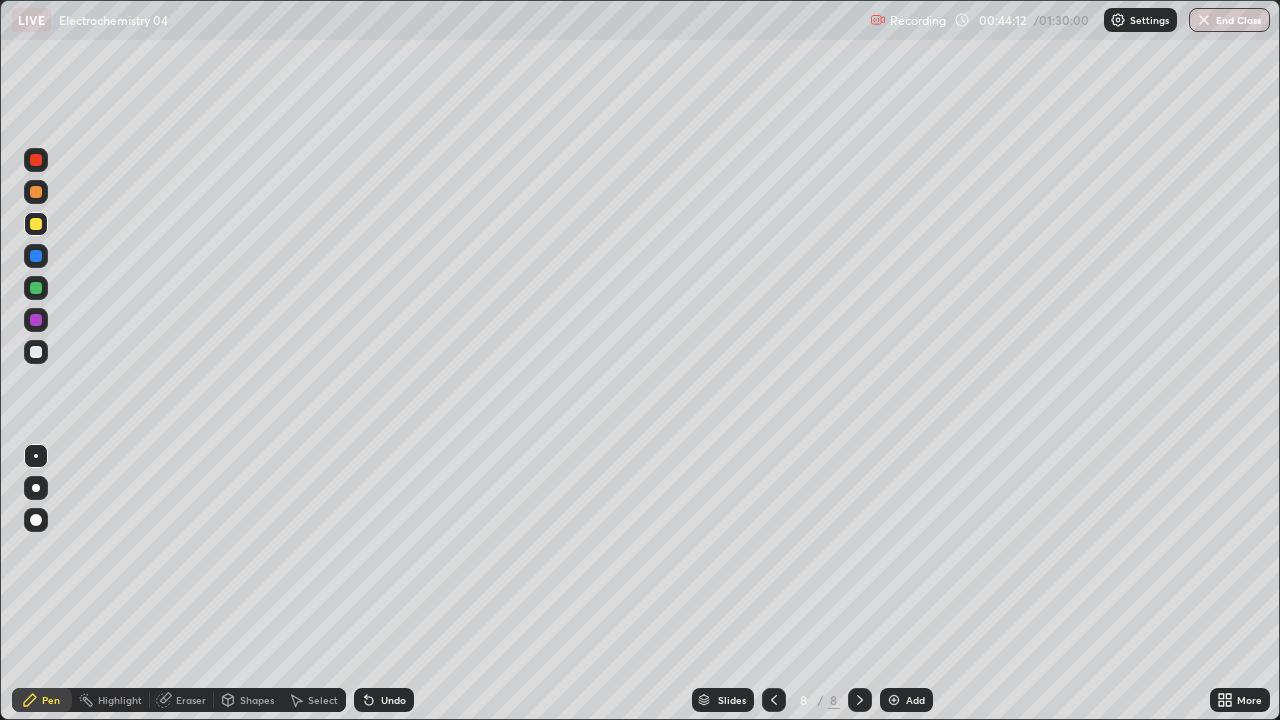 click on "Eraser" at bounding box center (182, 700) 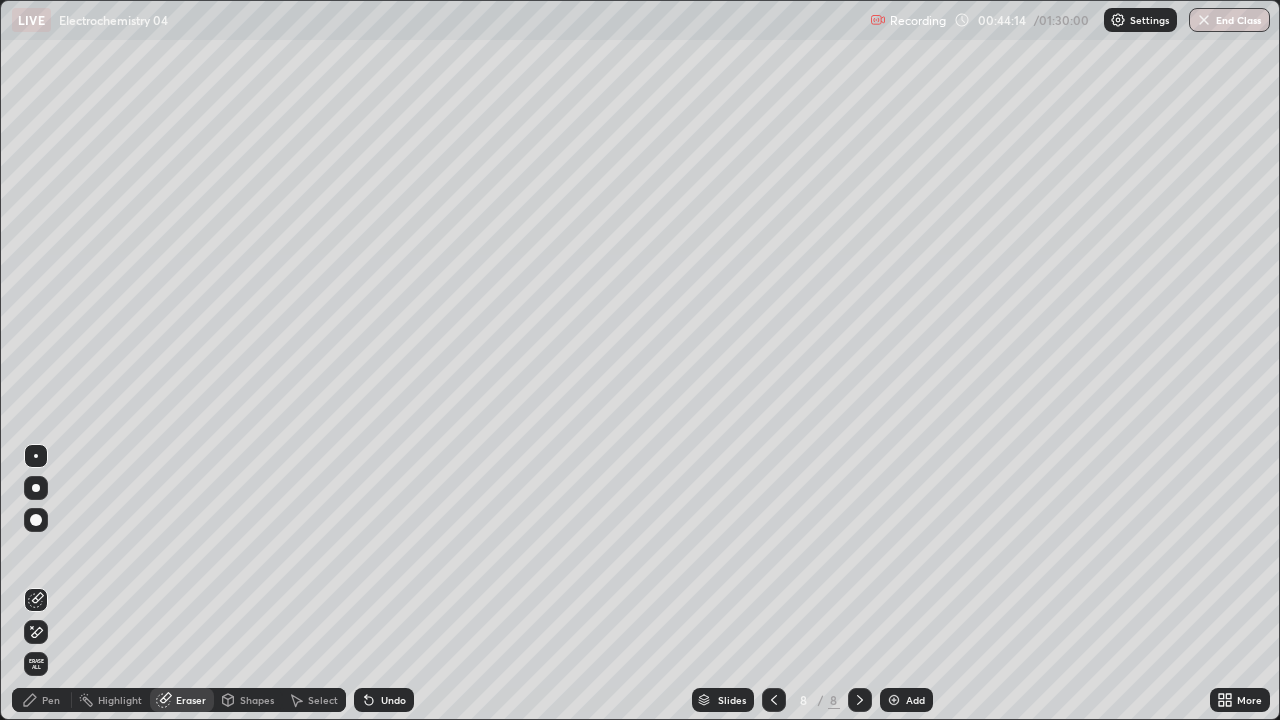 click on "Pen" at bounding box center [42, 700] 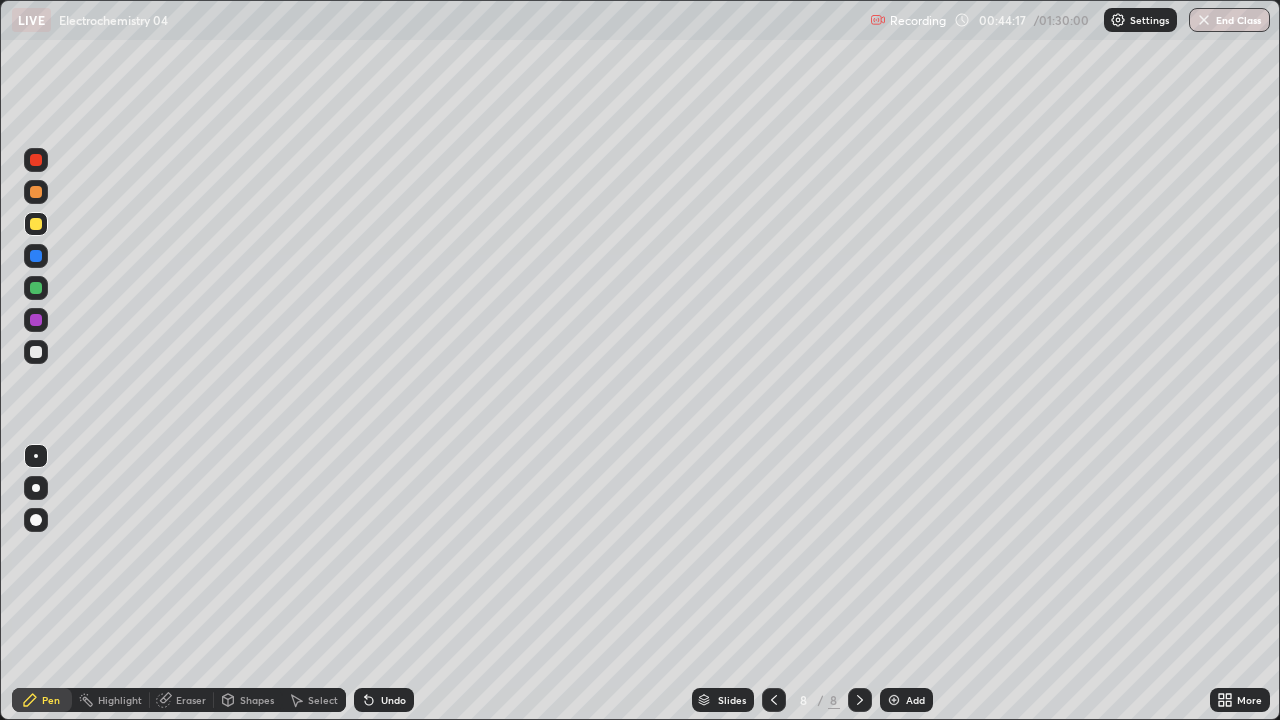click at bounding box center [36, 352] 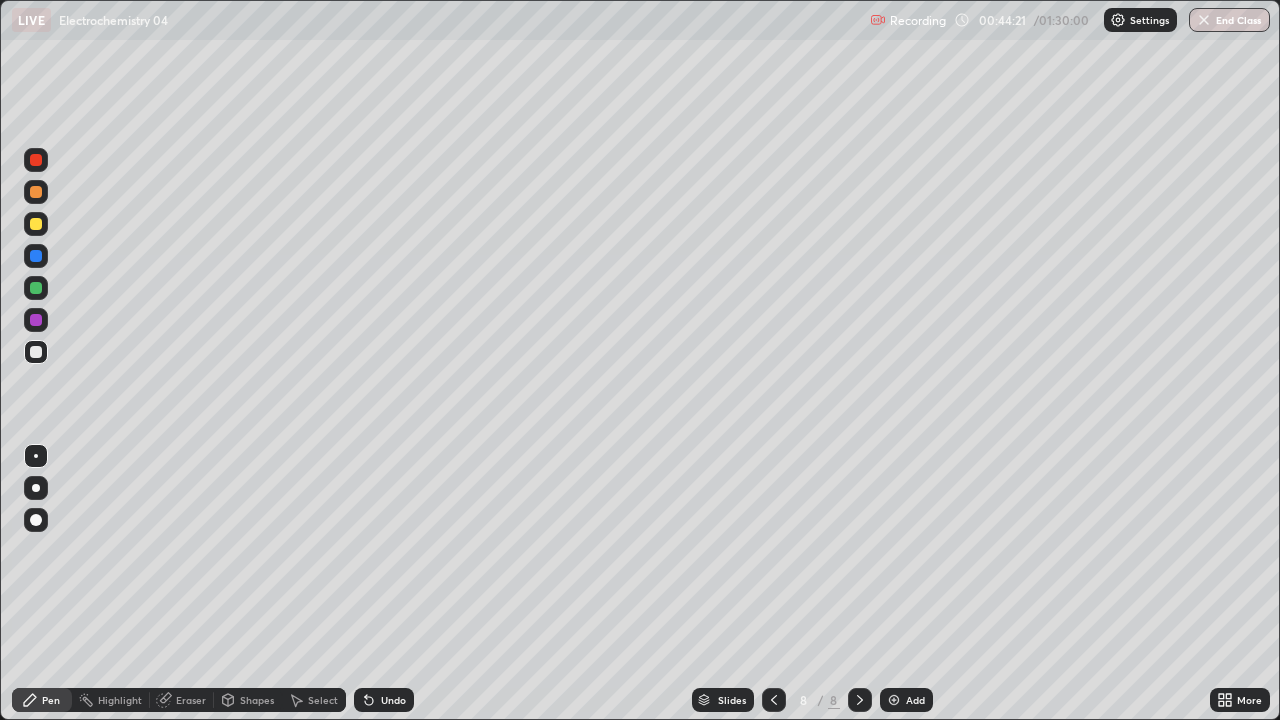 click at bounding box center [36, 288] 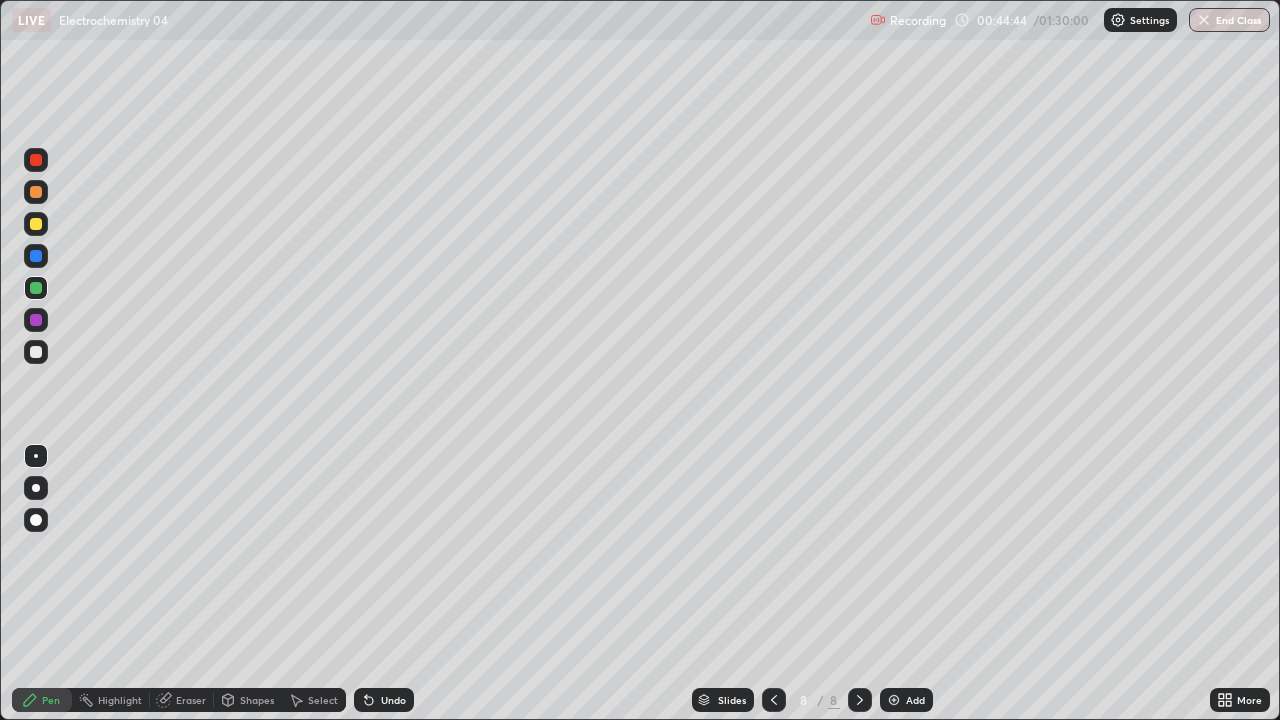 click at bounding box center (36, 352) 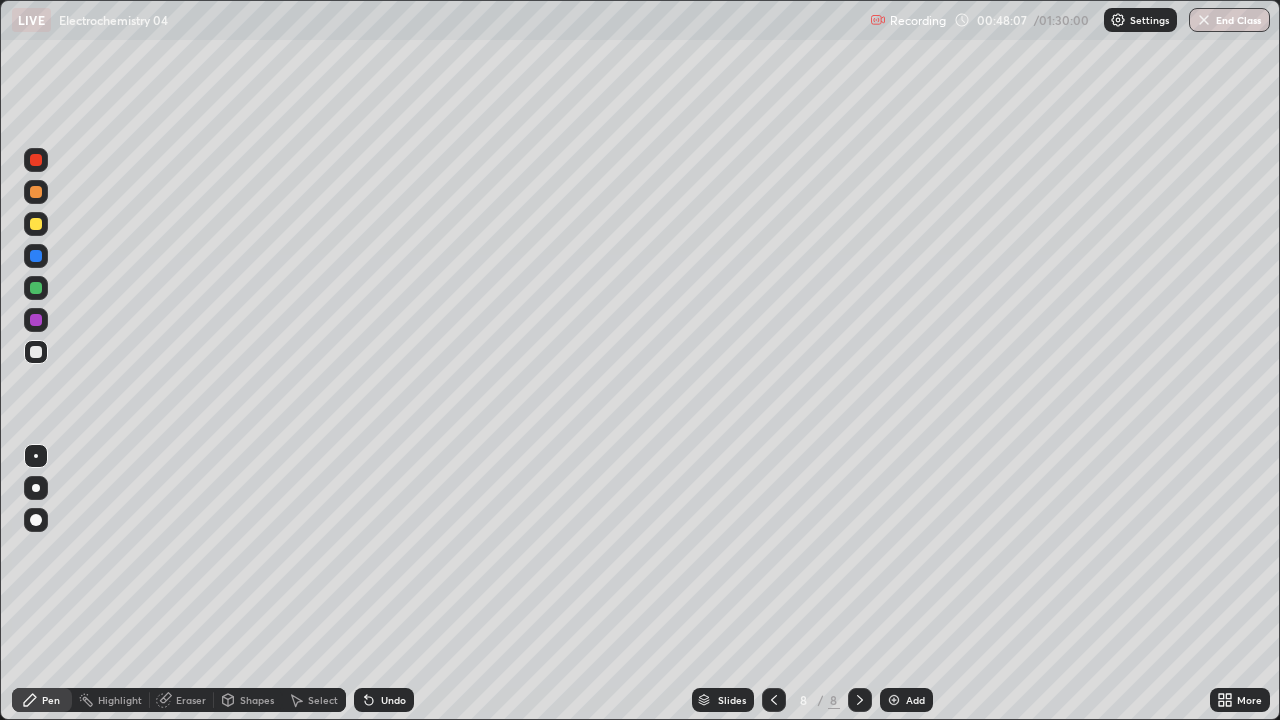 click at bounding box center [894, 700] 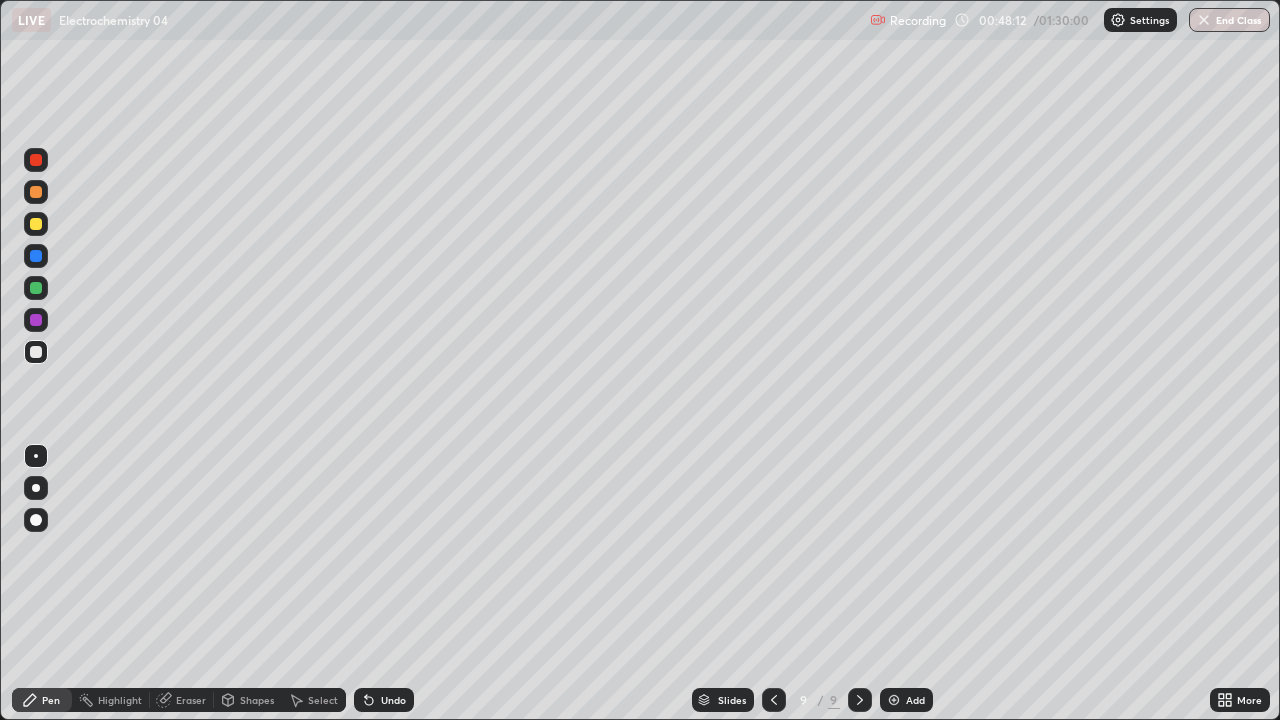 click 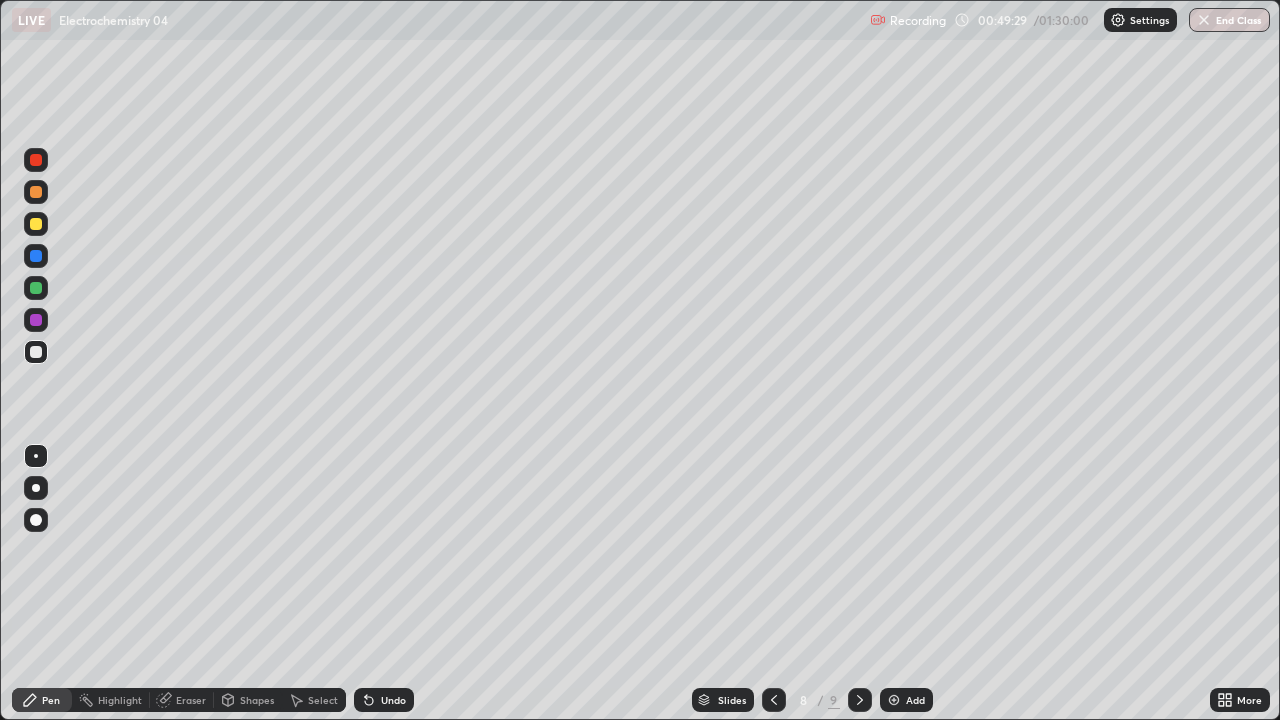 click 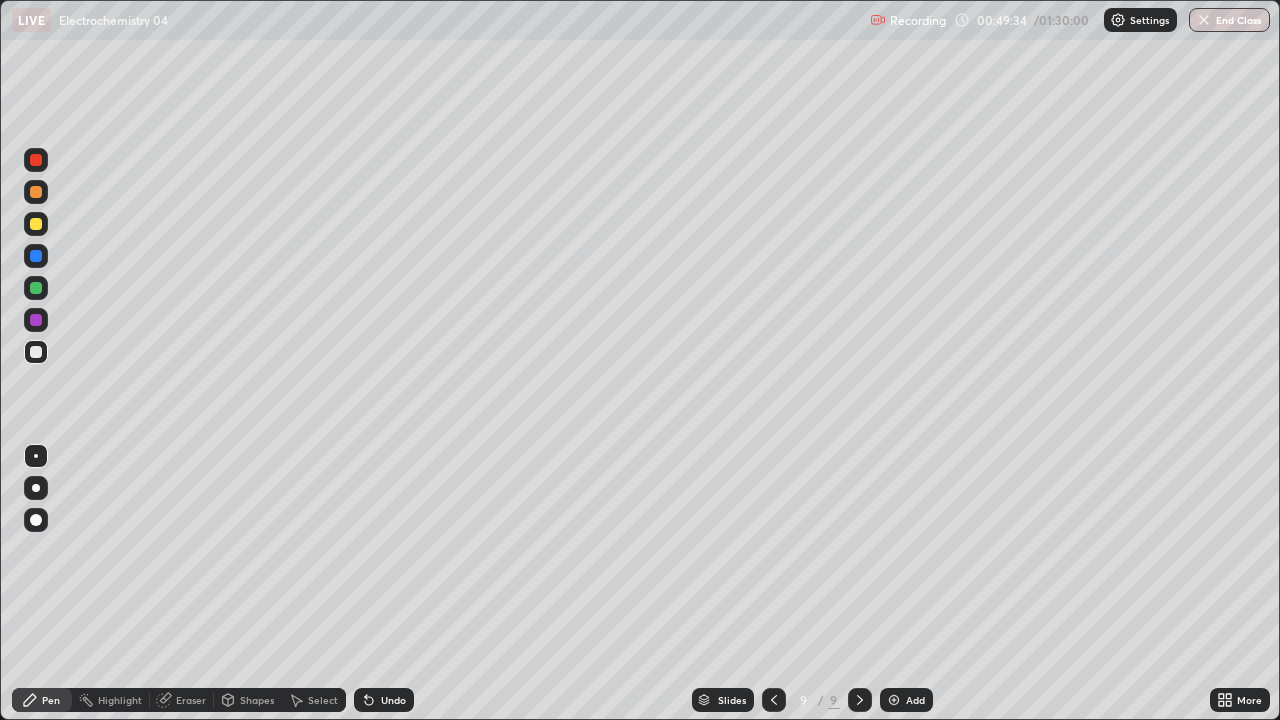 click at bounding box center (36, 288) 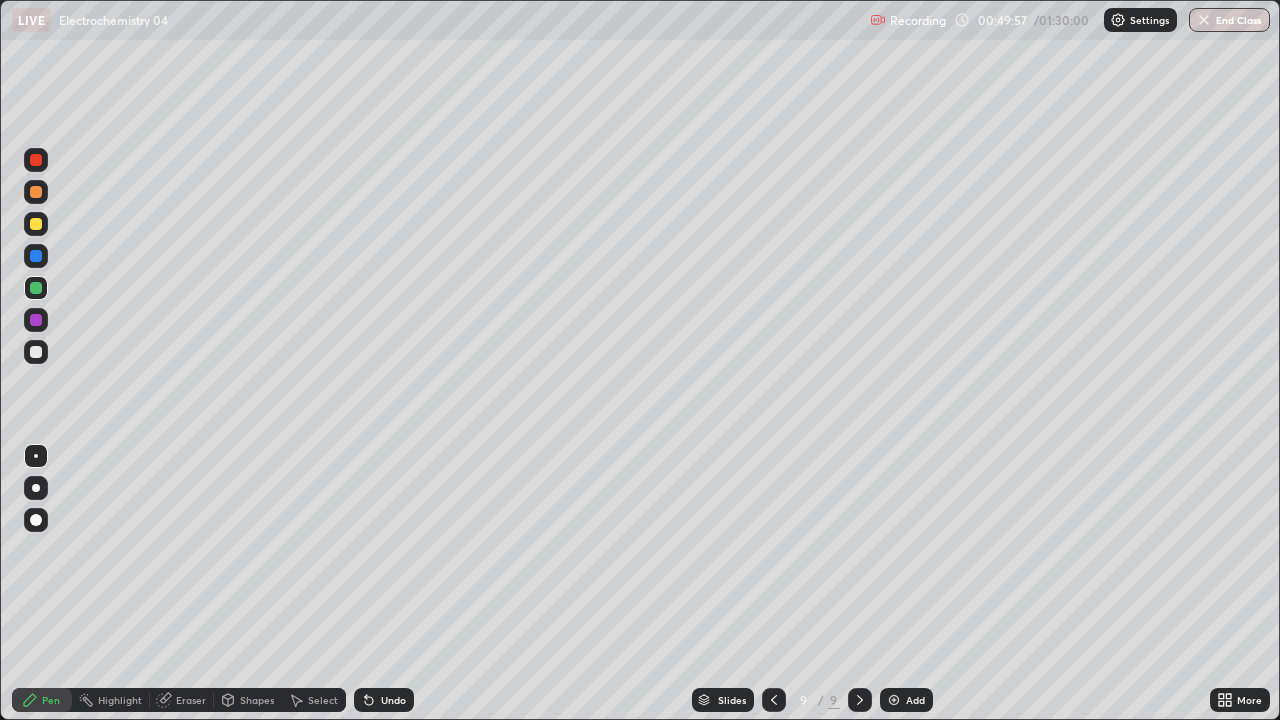 click at bounding box center [36, 352] 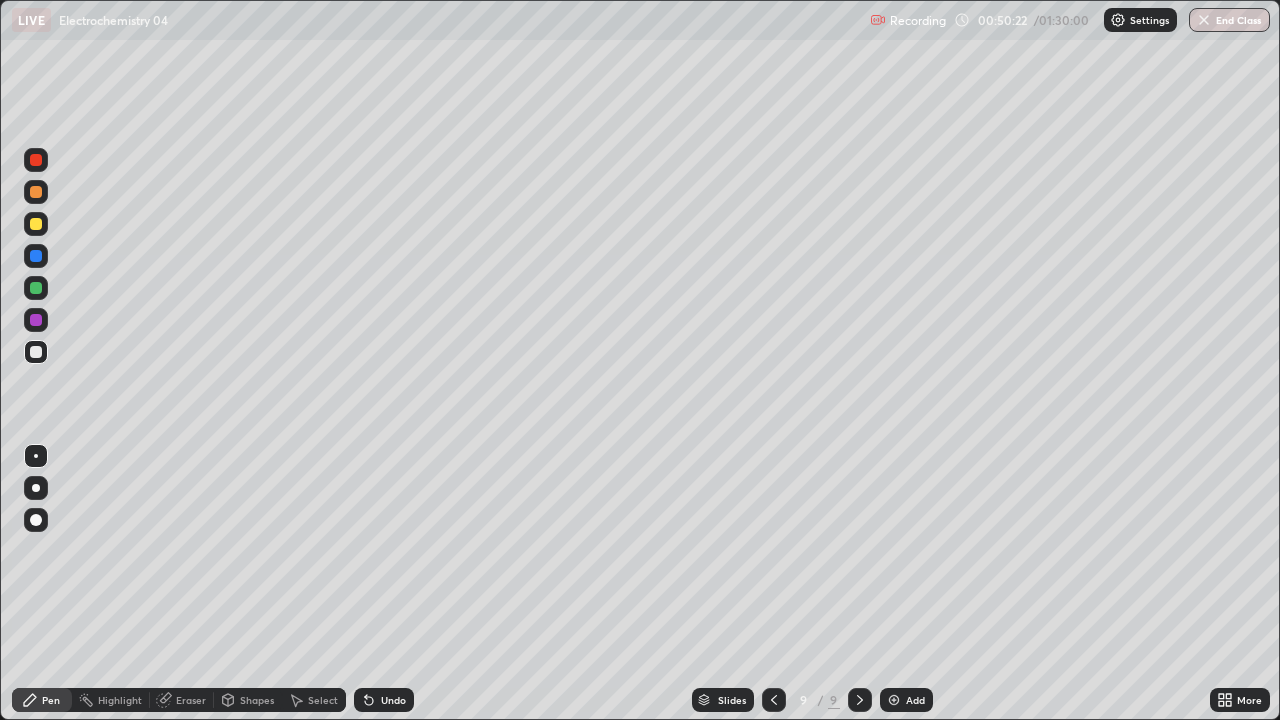 click at bounding box center [36, 288] 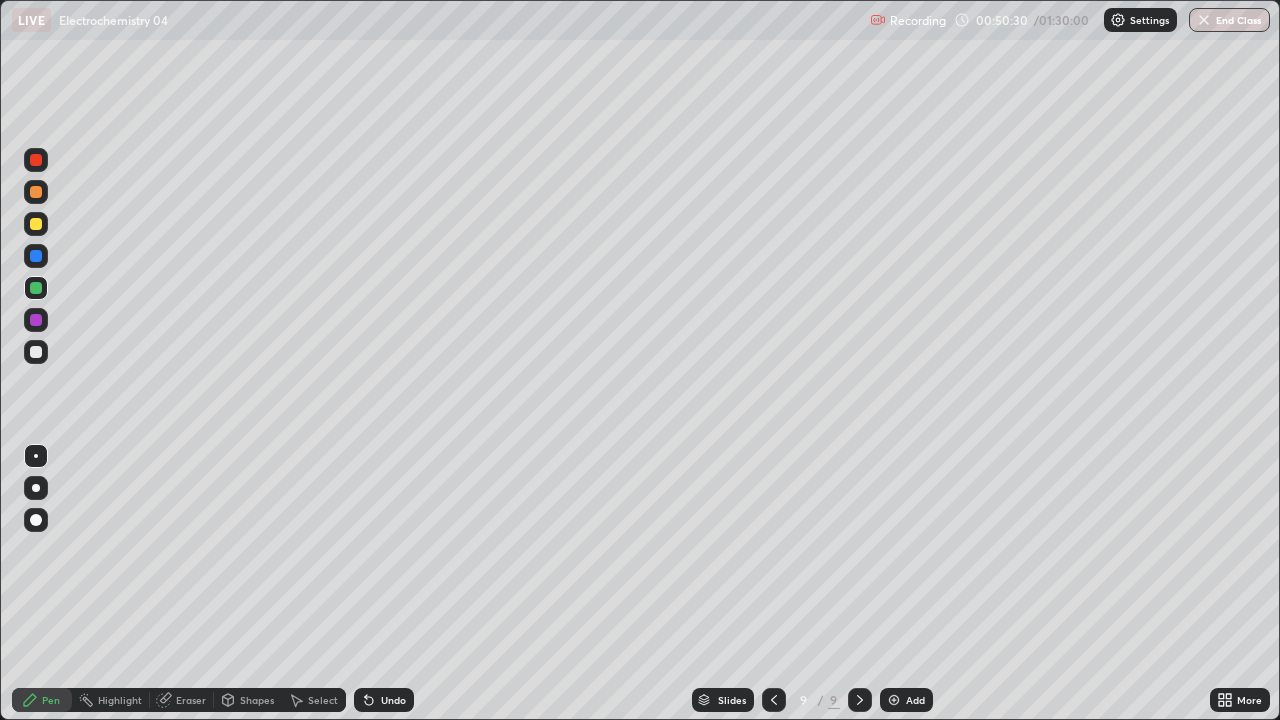 click 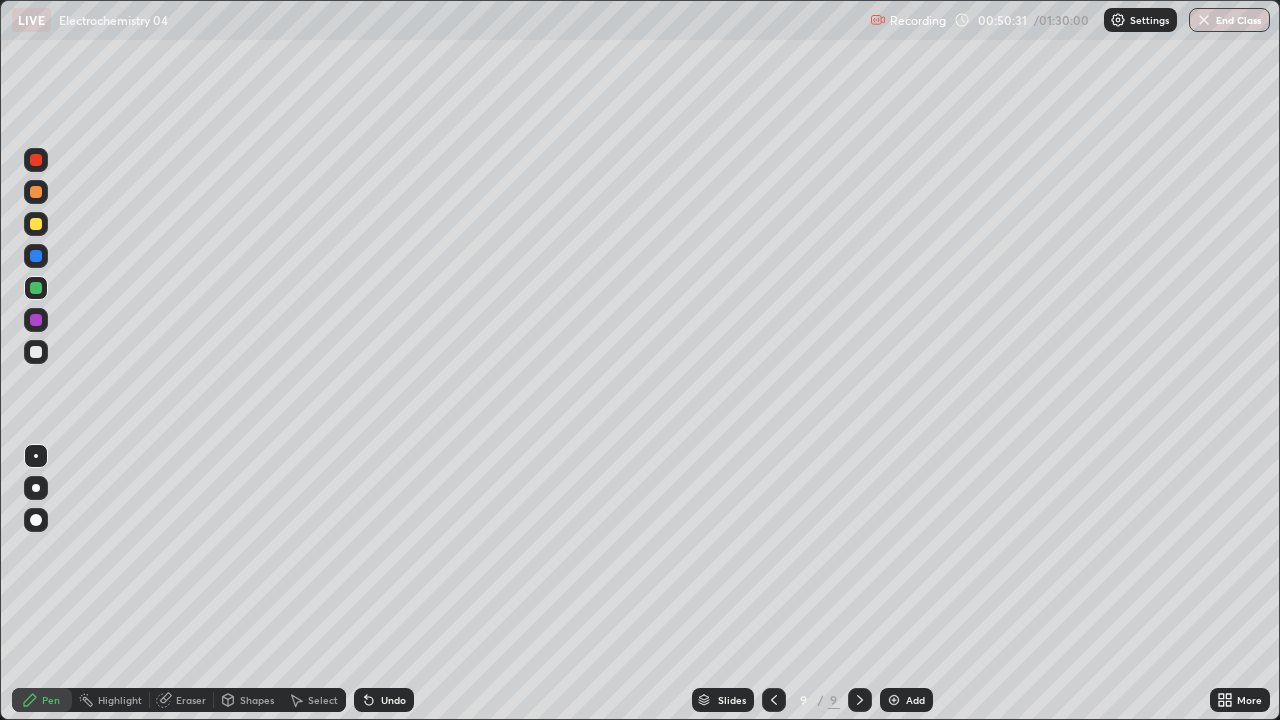 click 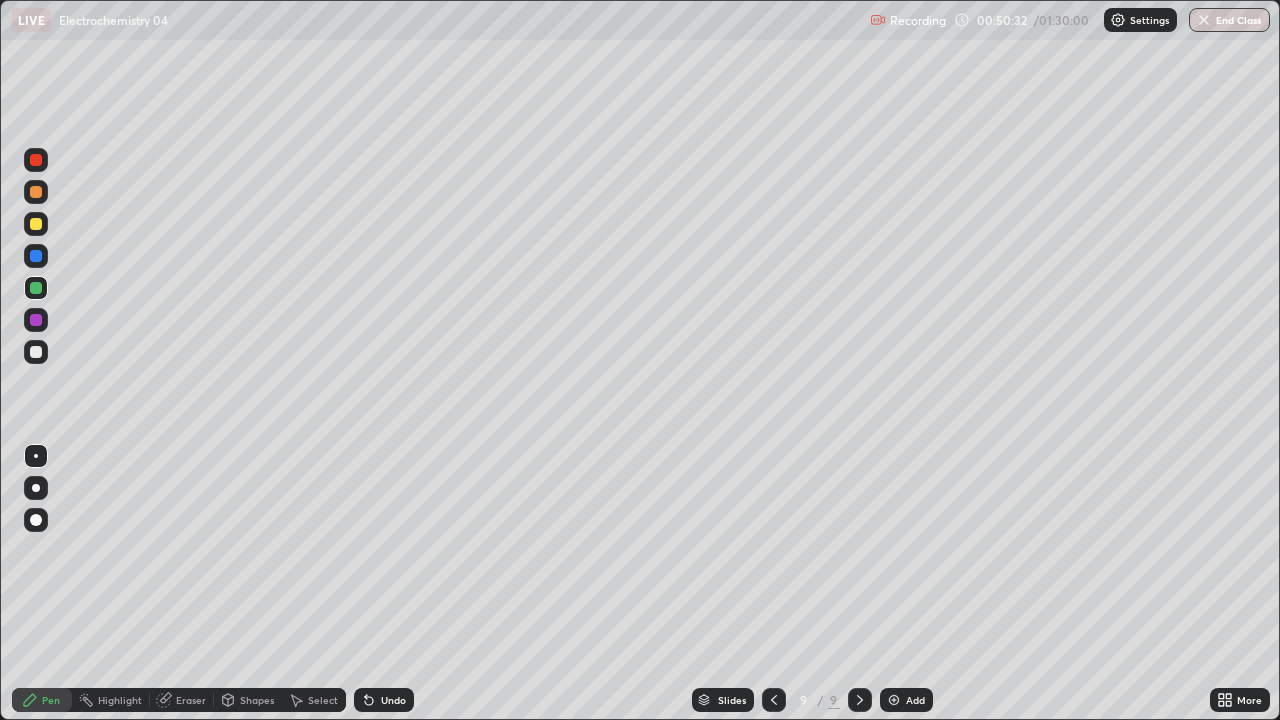 click at bounding box center (36, 352) 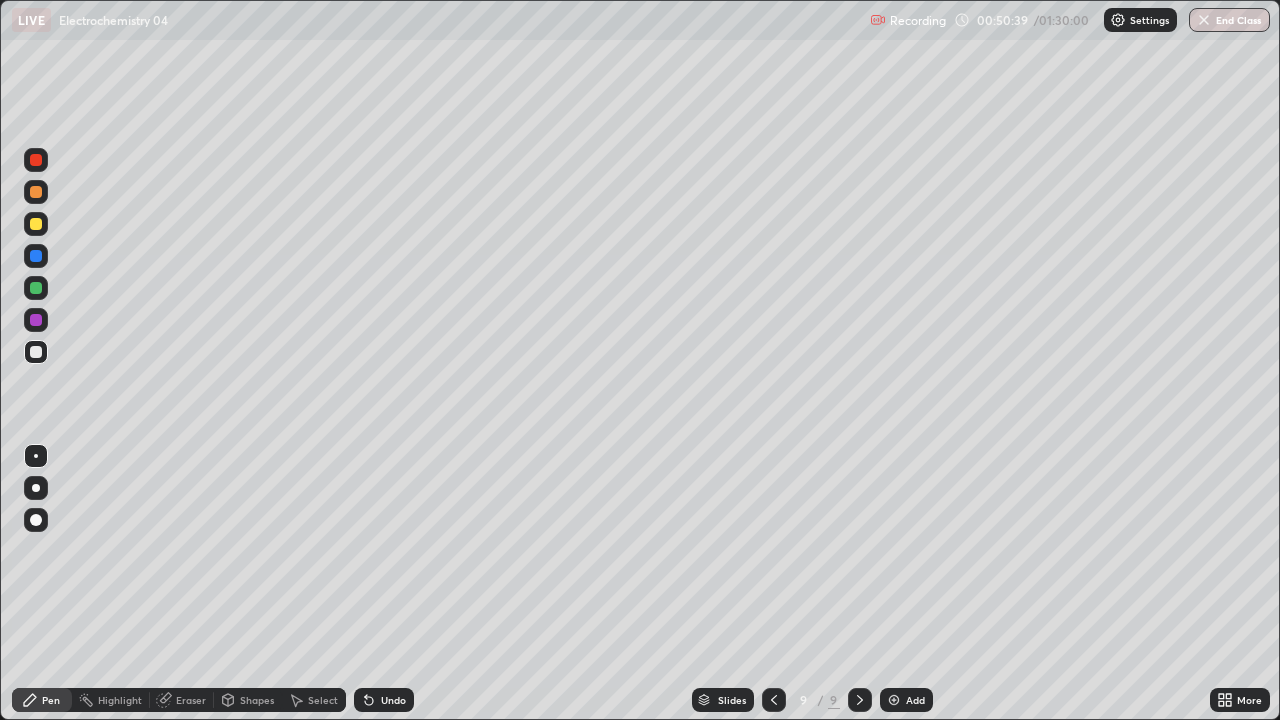 click on "Undo" at bounding box center (393, 700) 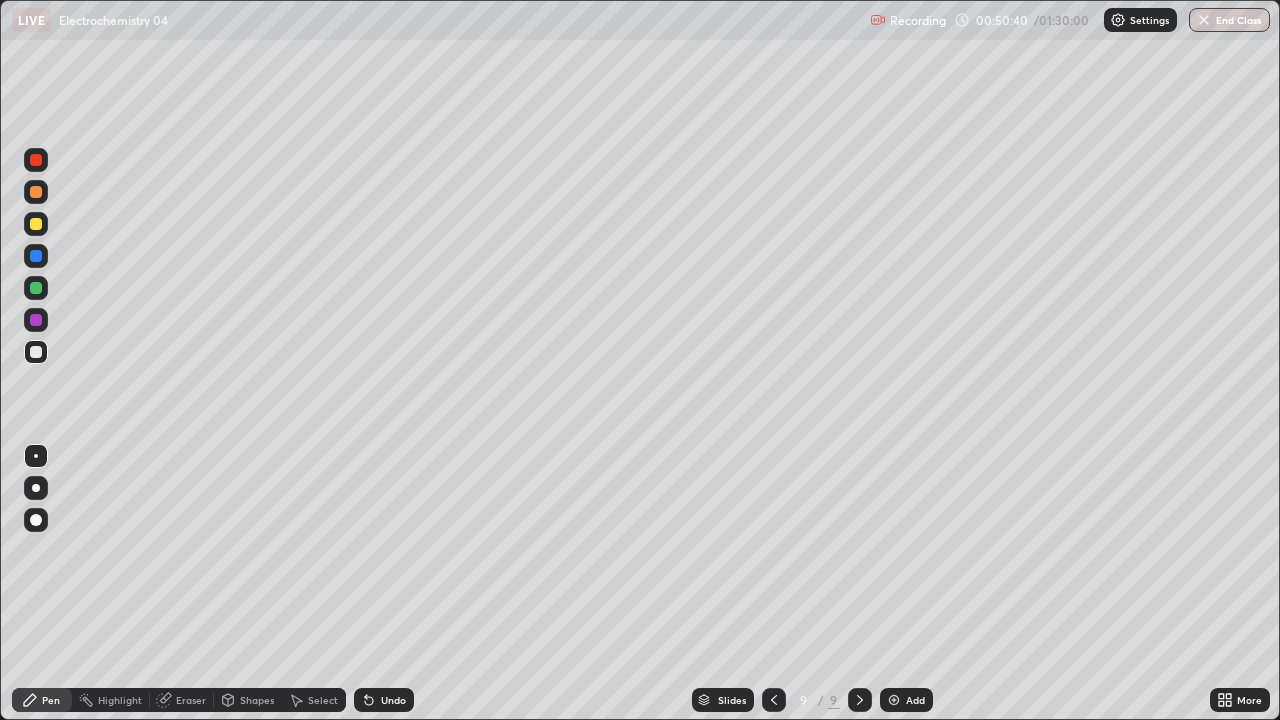 click on "Undo" at bounding box center [384, 700] 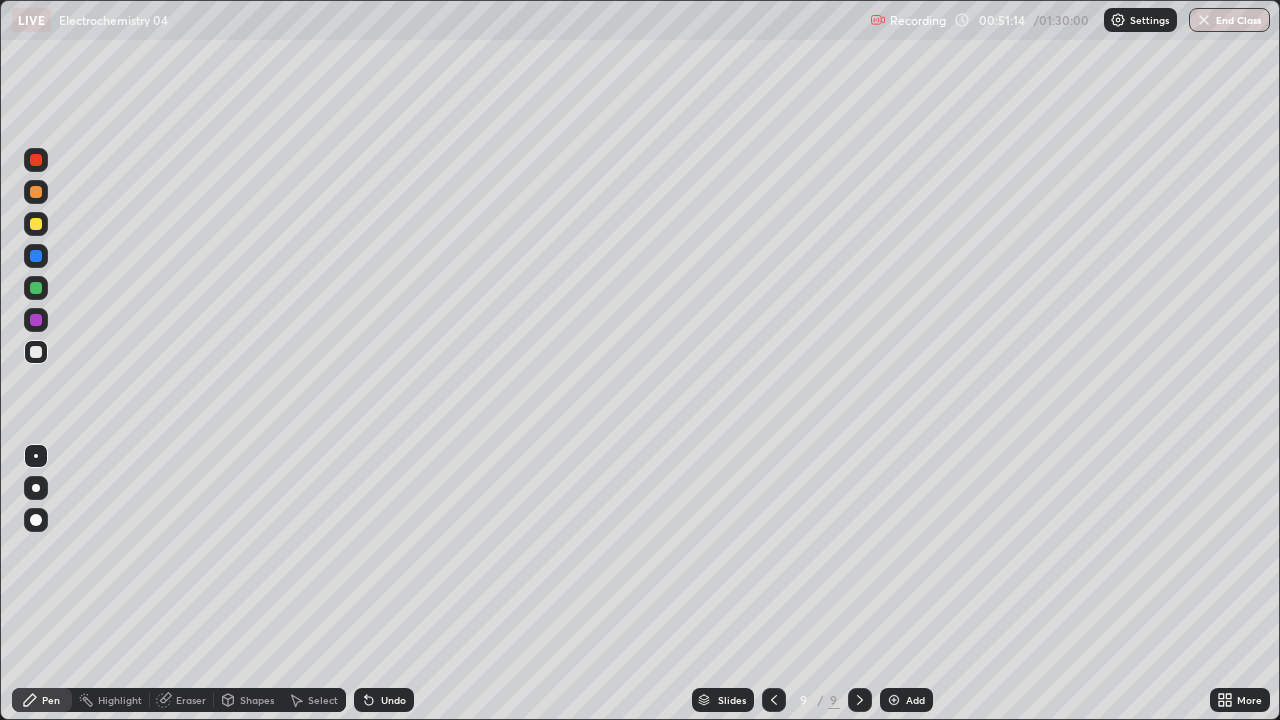 click at bounding box center [36, 288] 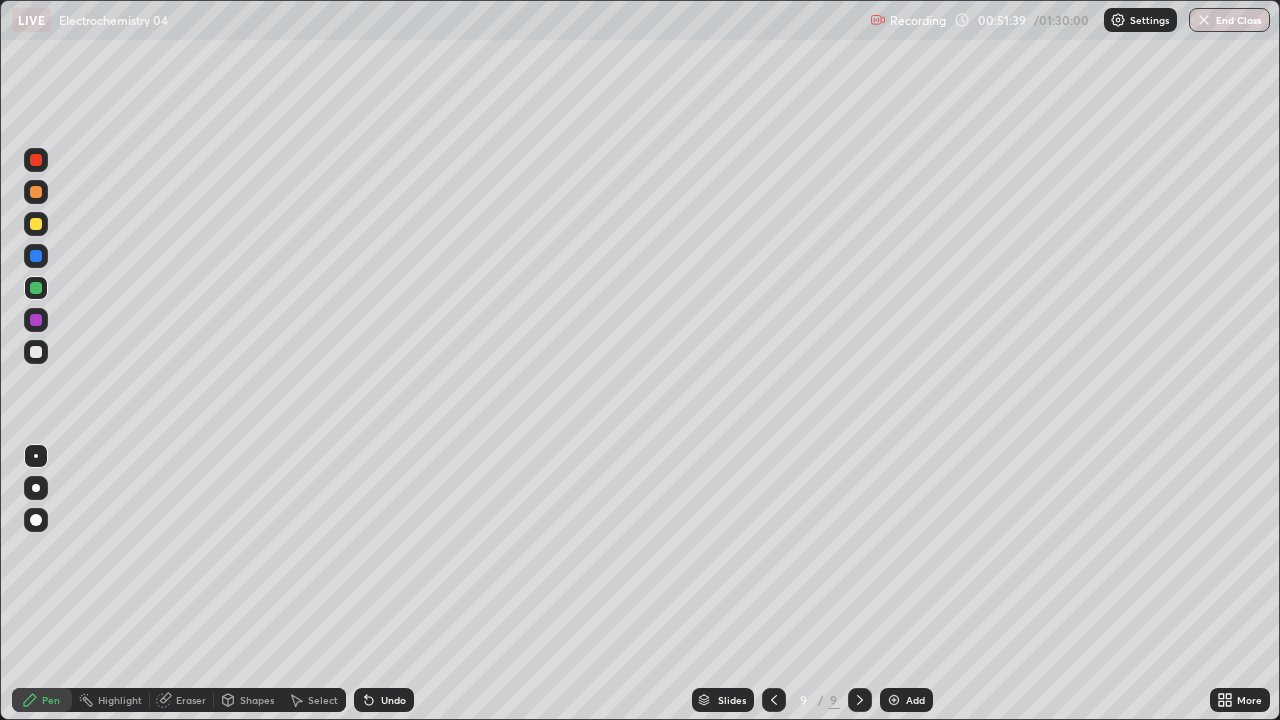 click at bounding box center (36, 352) 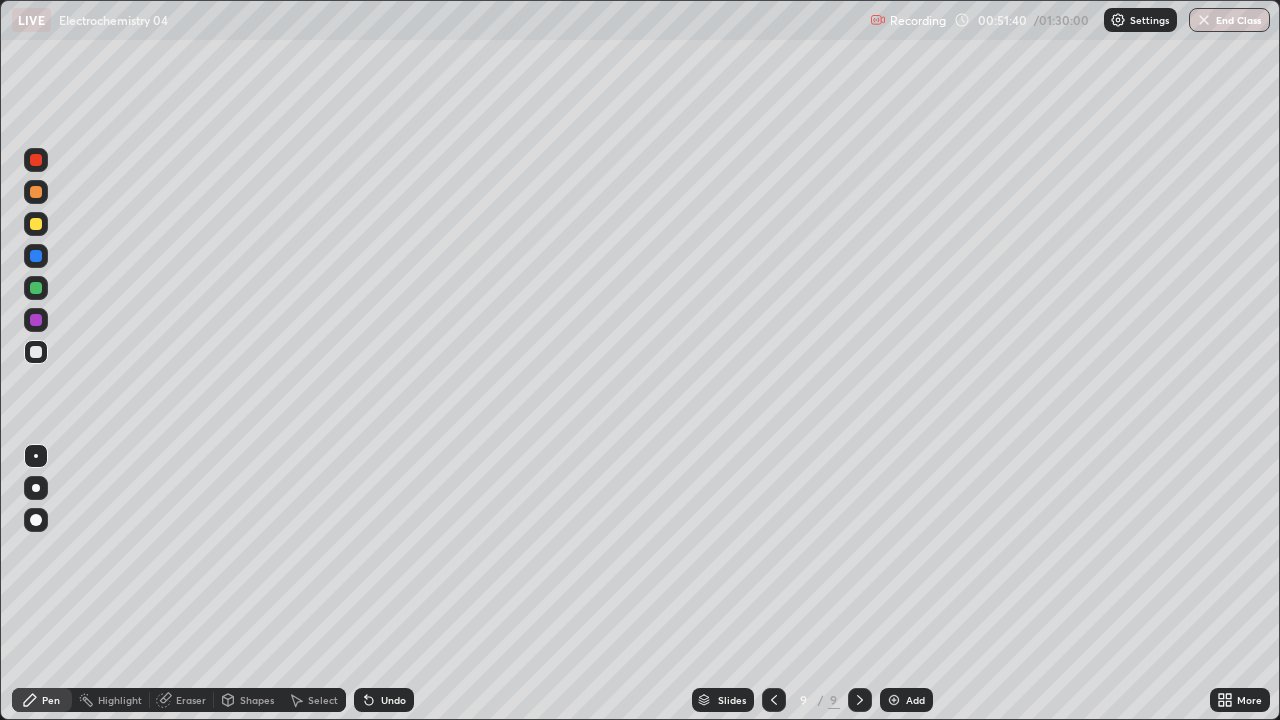click at bounding box center (36, 288) 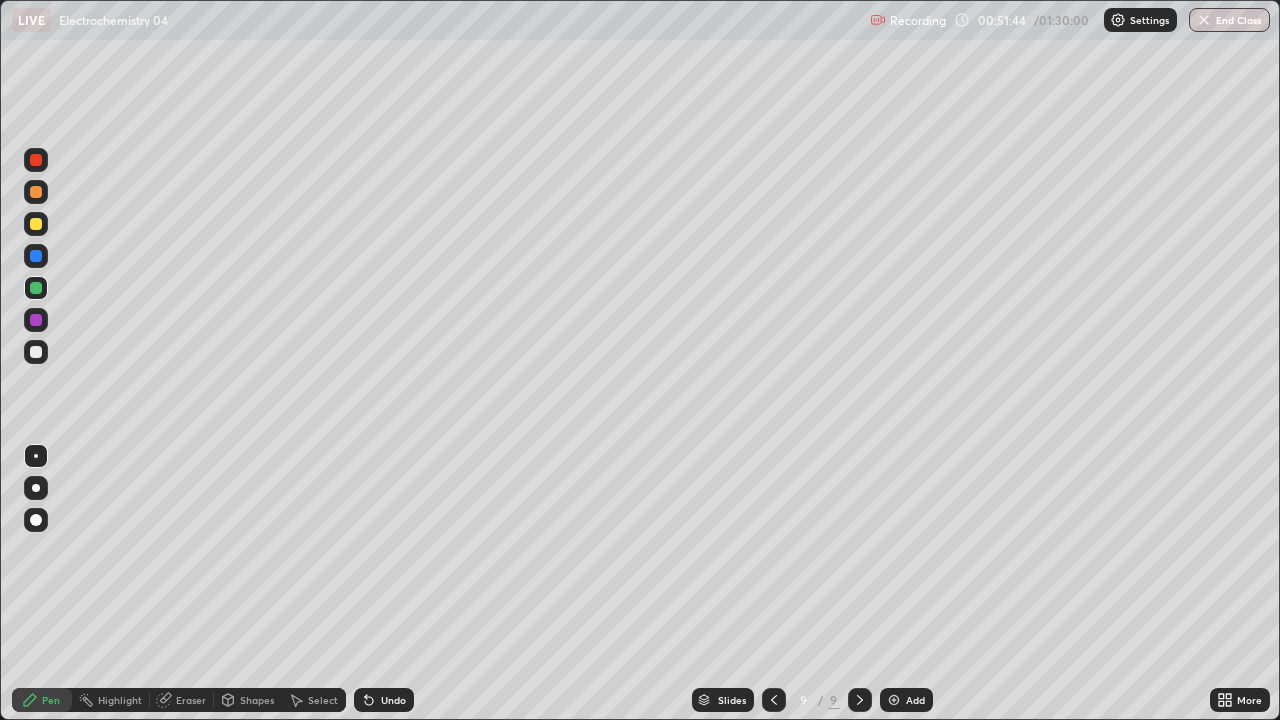 click at bounding box center [36, 352] 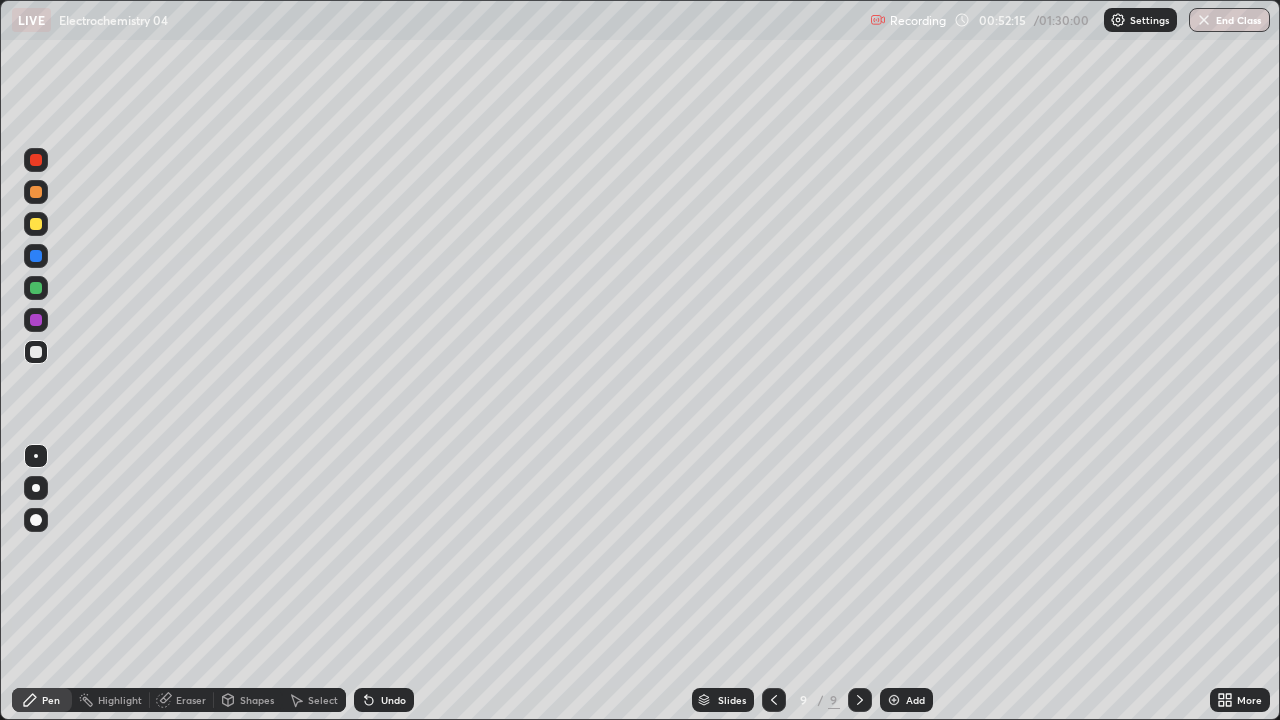 click at bounding box center (36, 288) 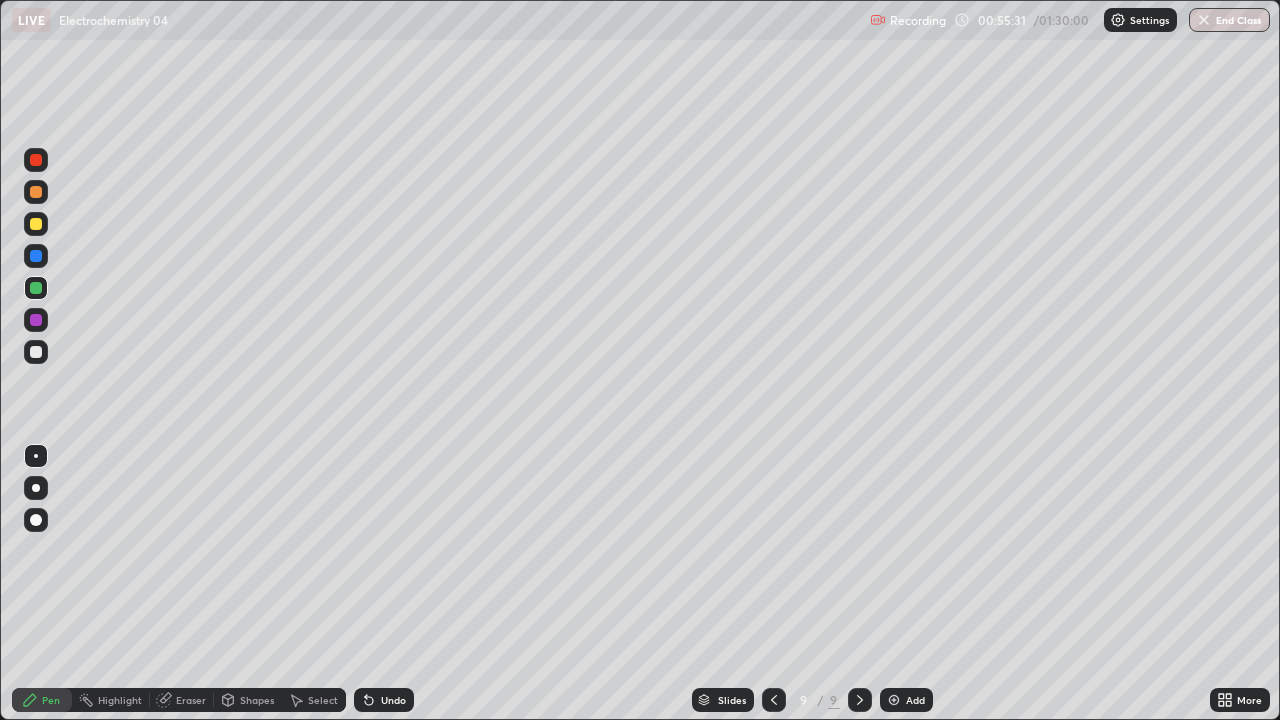 click at bounding box center [36, 352] 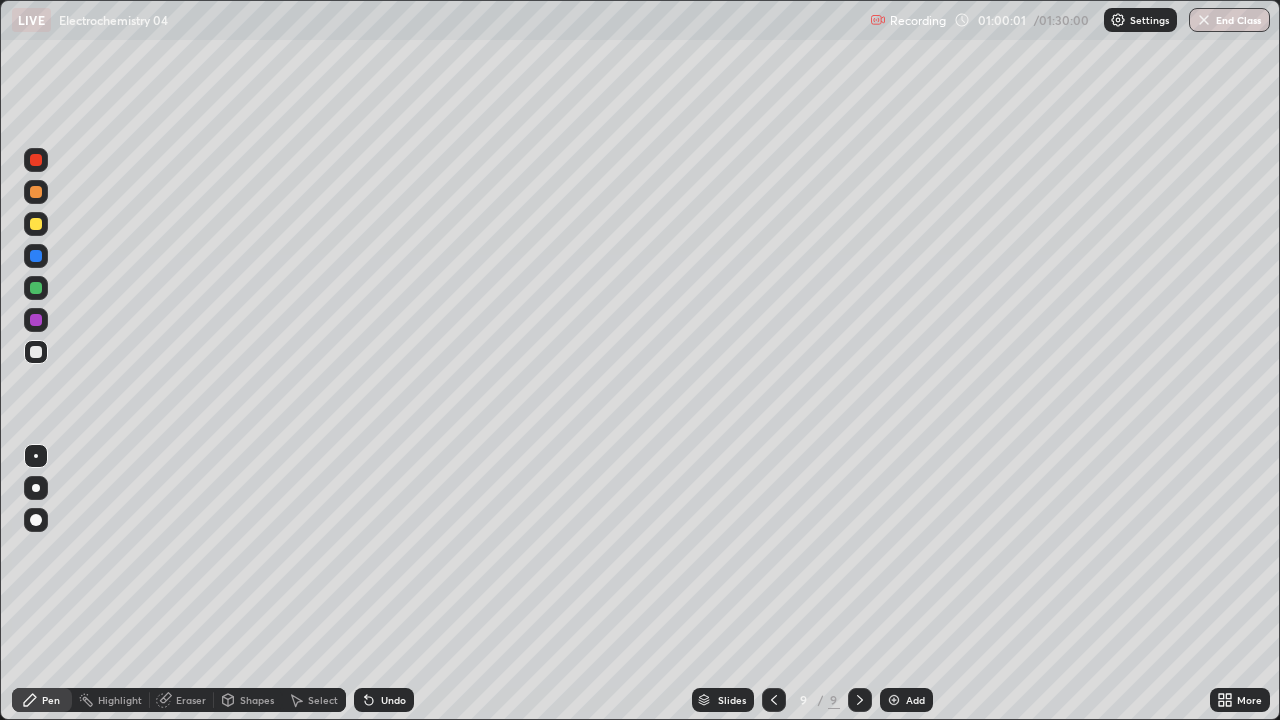 click at bounding box center [36, 288] 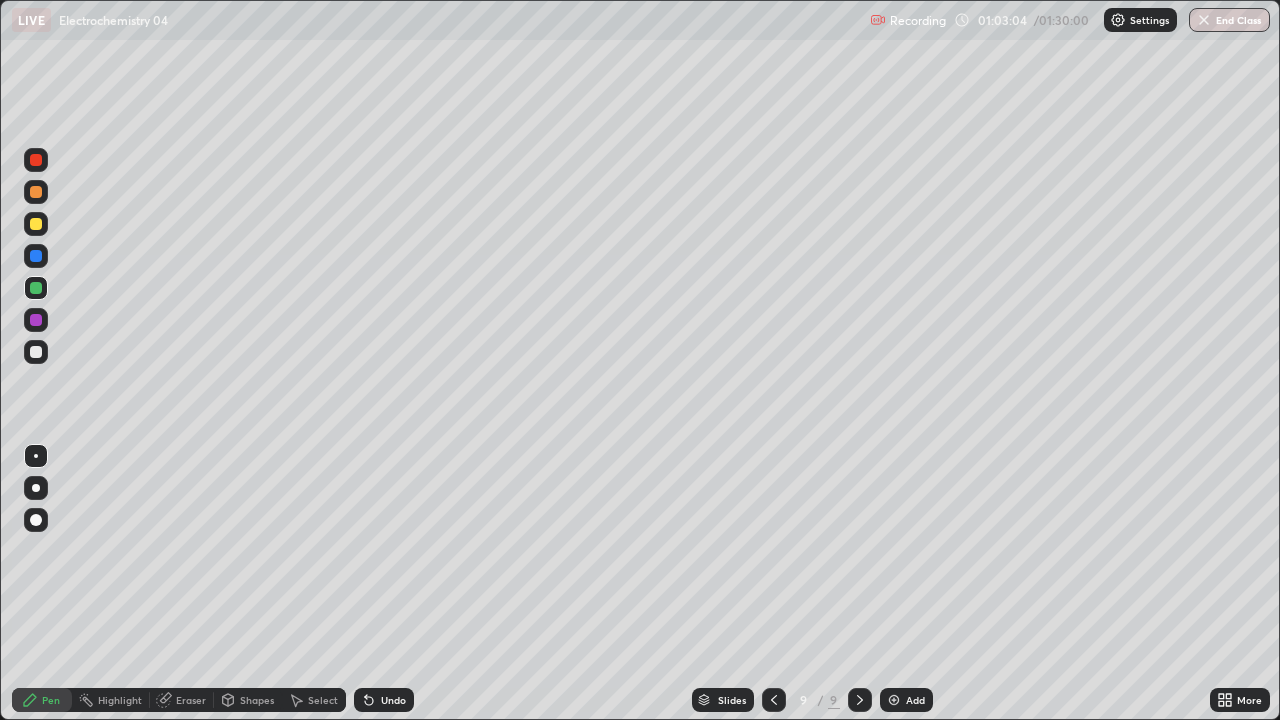click on "Slides 9 / 9 Add" at bounding box center (812, 700) 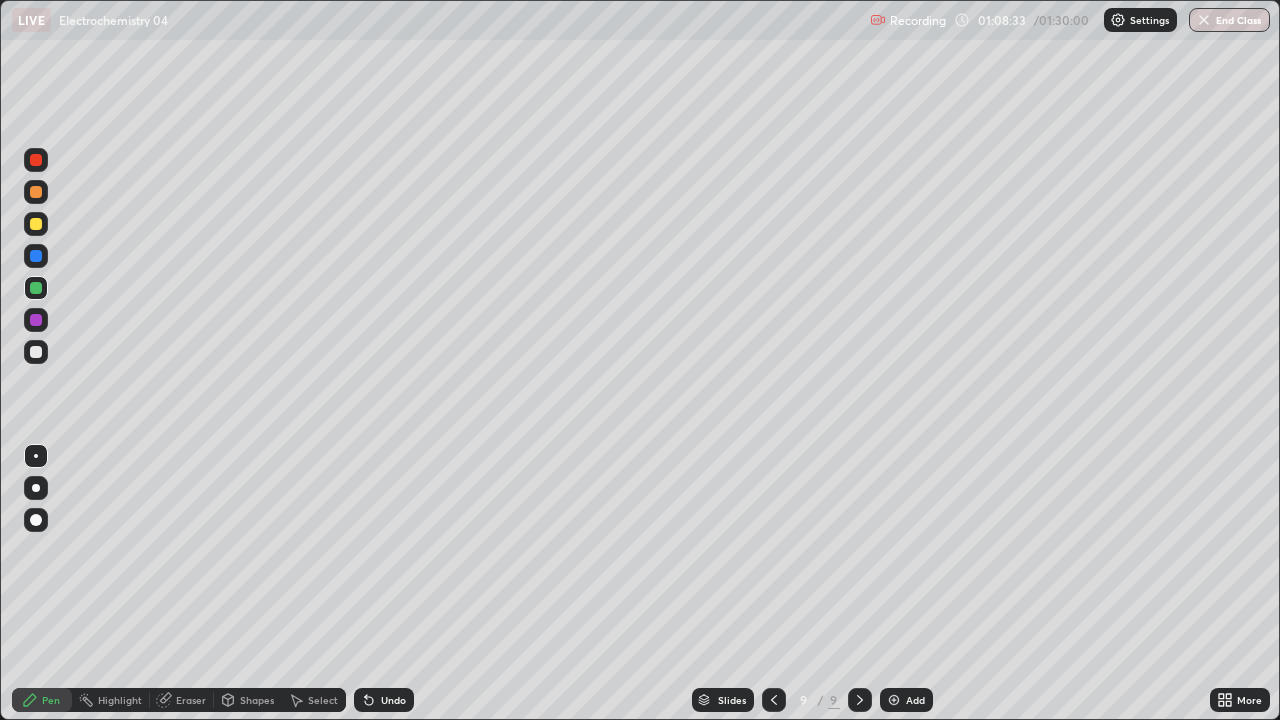 click on "End Class" at bounding box center (1229, 20) 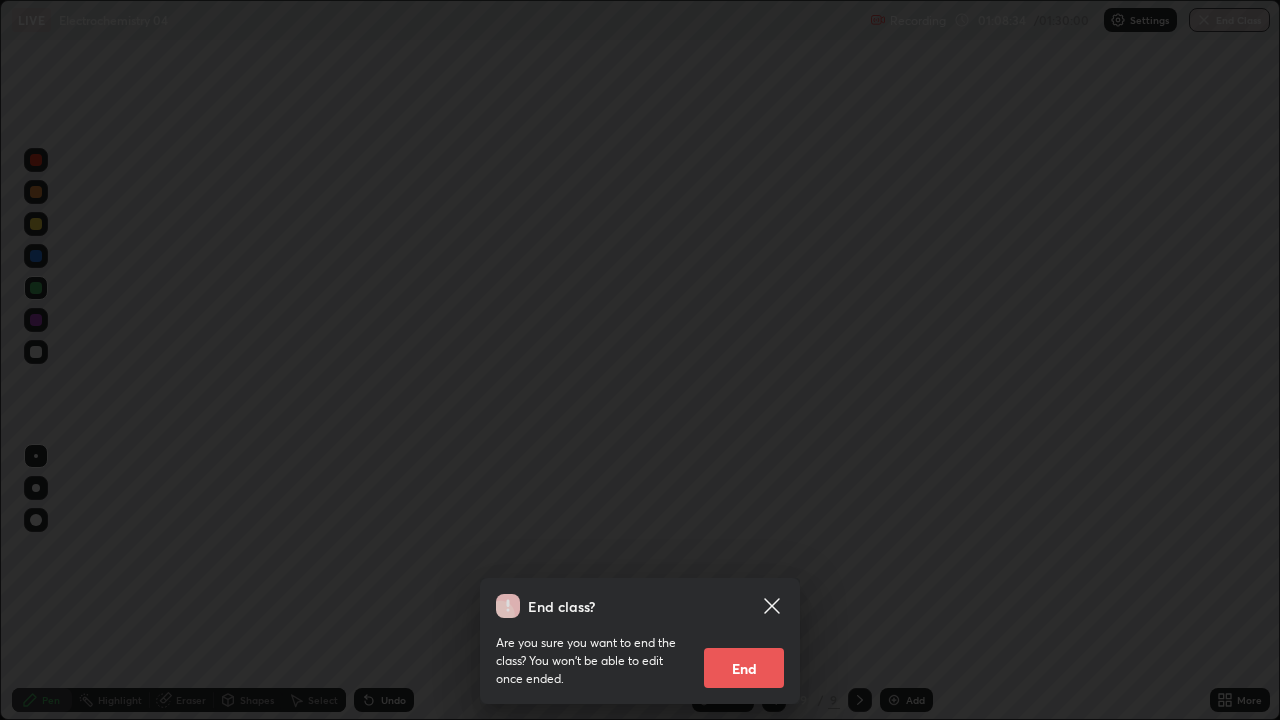 click on "End" at bounding box center [744, 668] 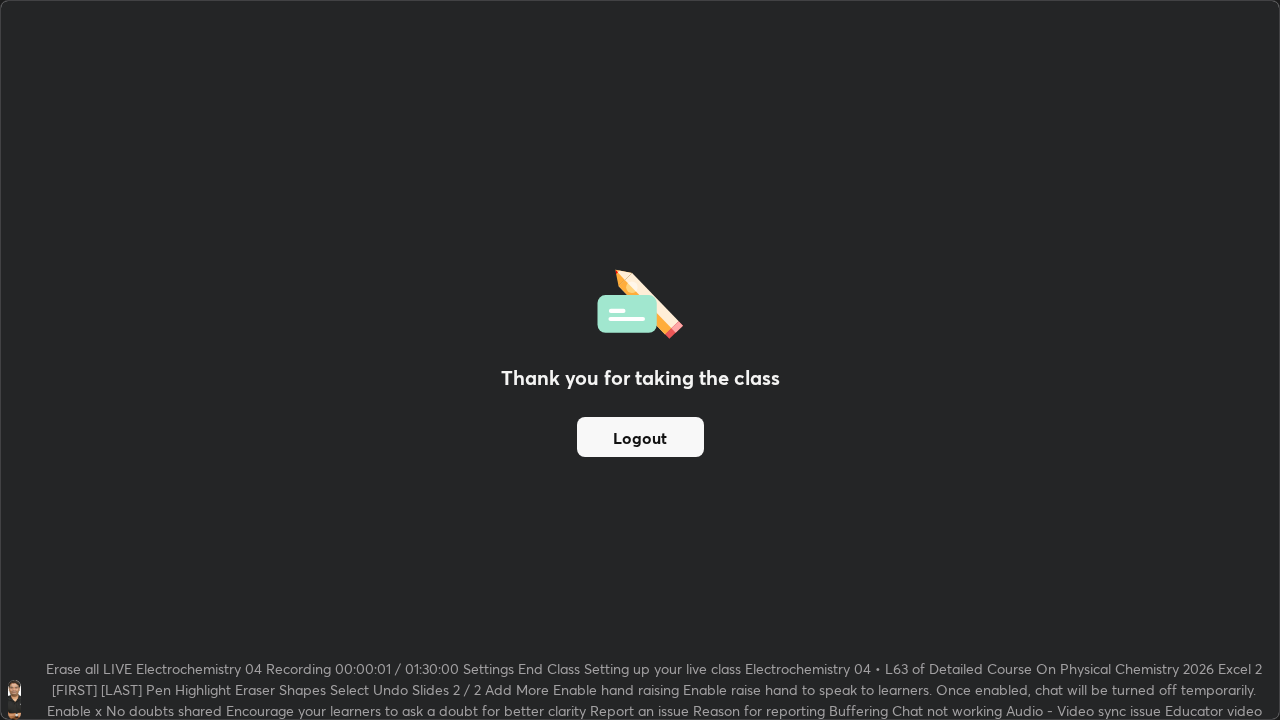 click on "Logout" at bounding box center [640, 437] 